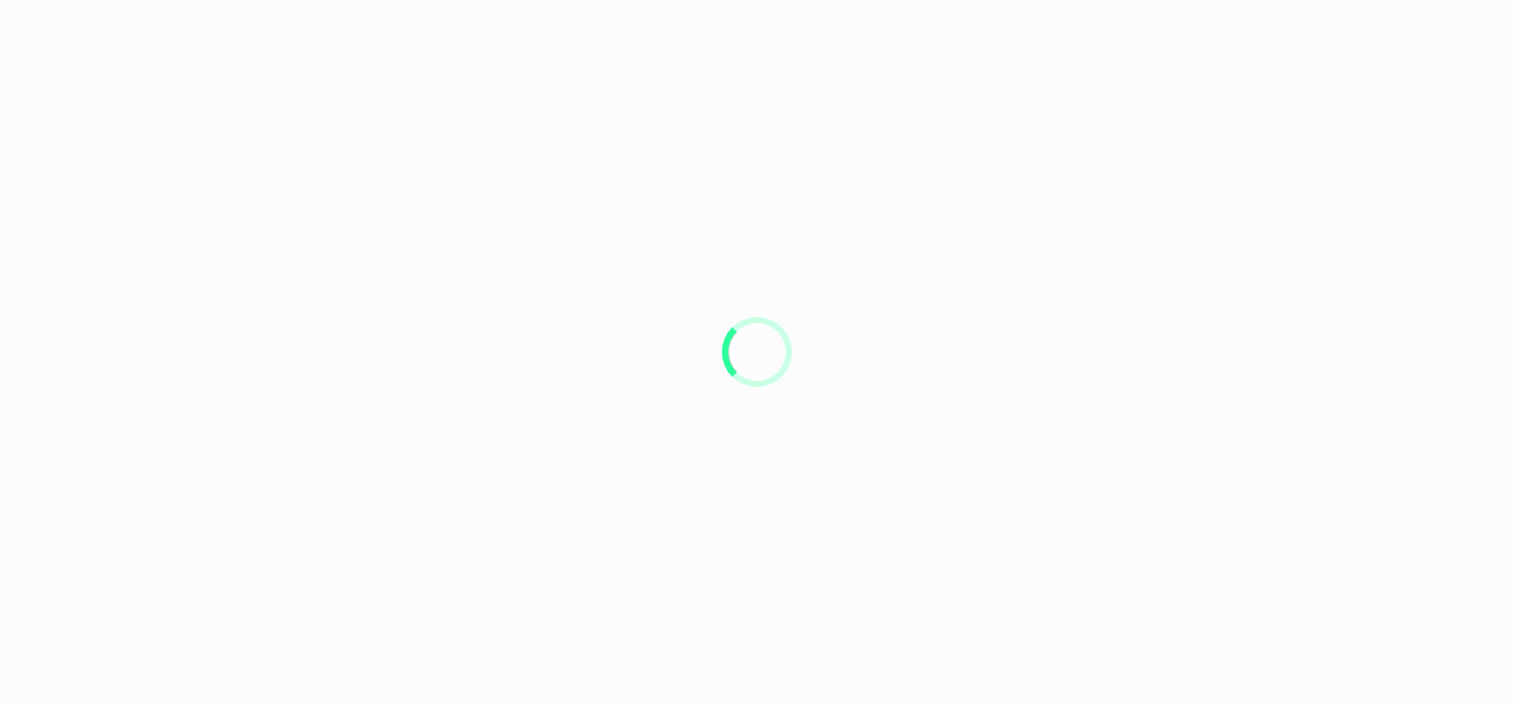 scroll, scrollTop: 0, scrollLeft: 0, axis: both 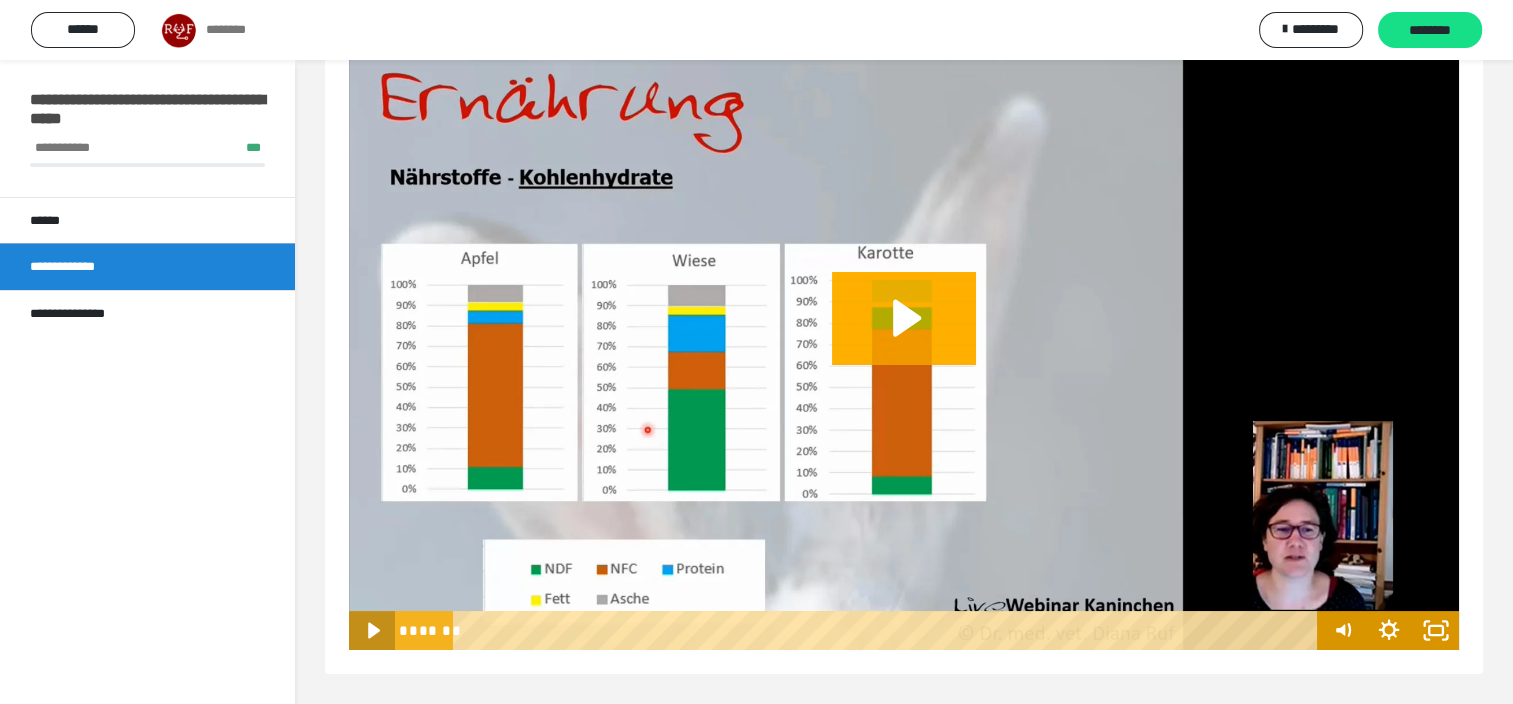 click 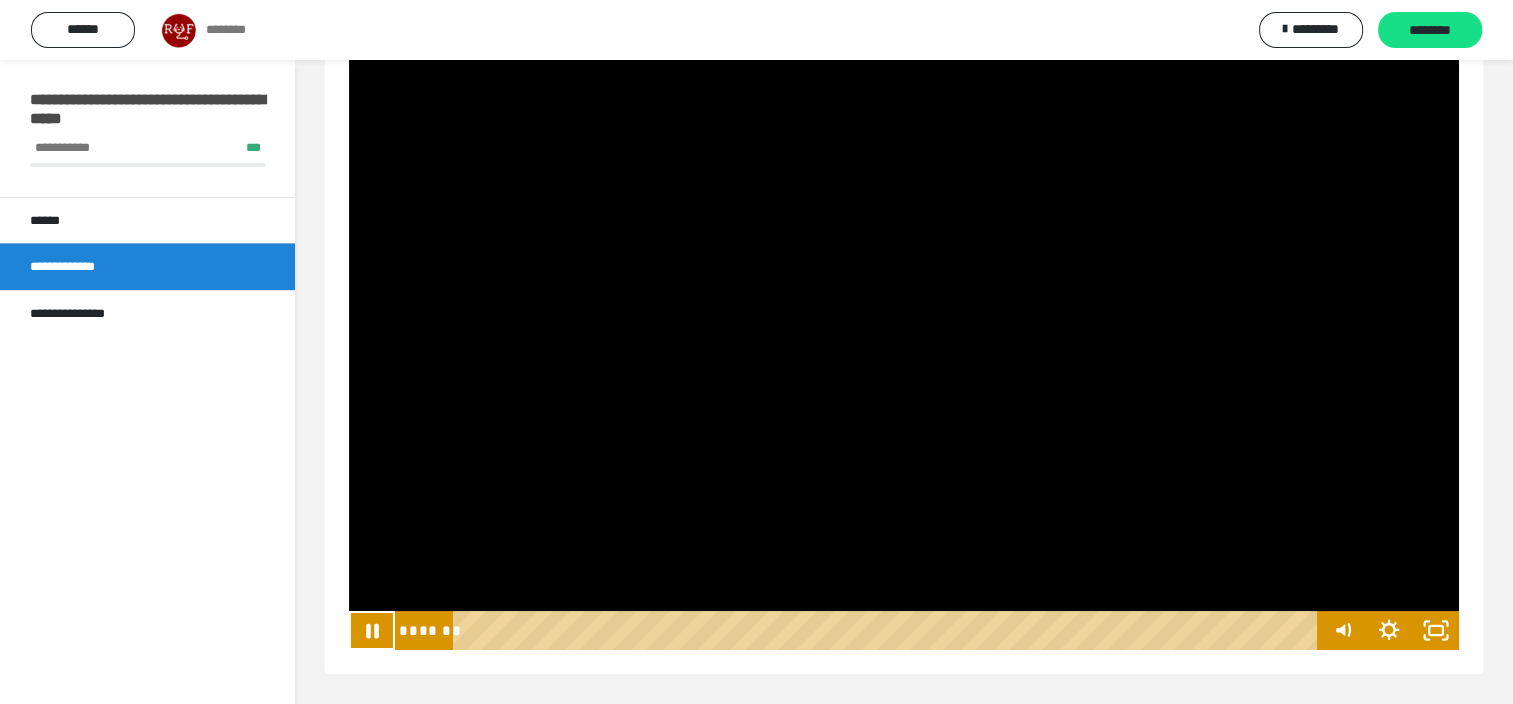 type 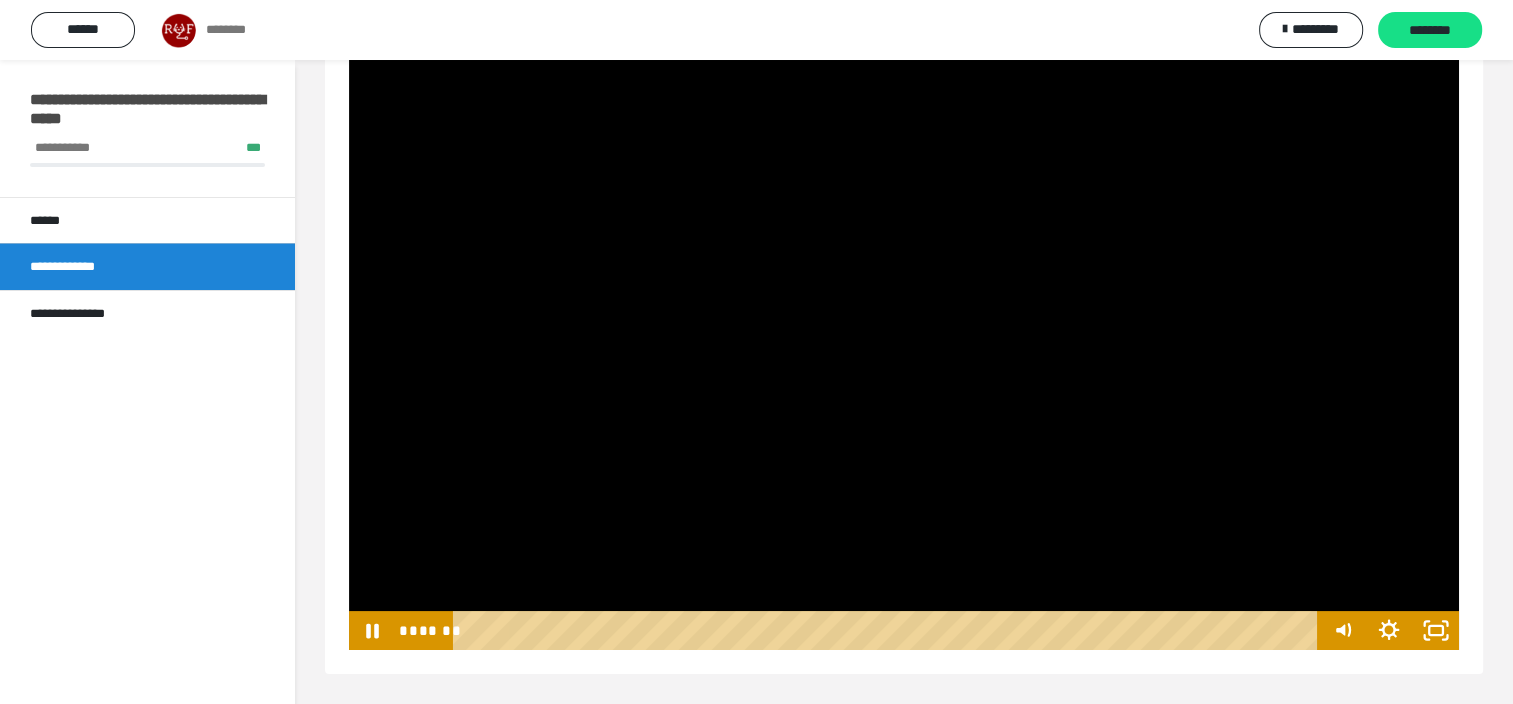 click on "**********" at bounding box center (904, 324) 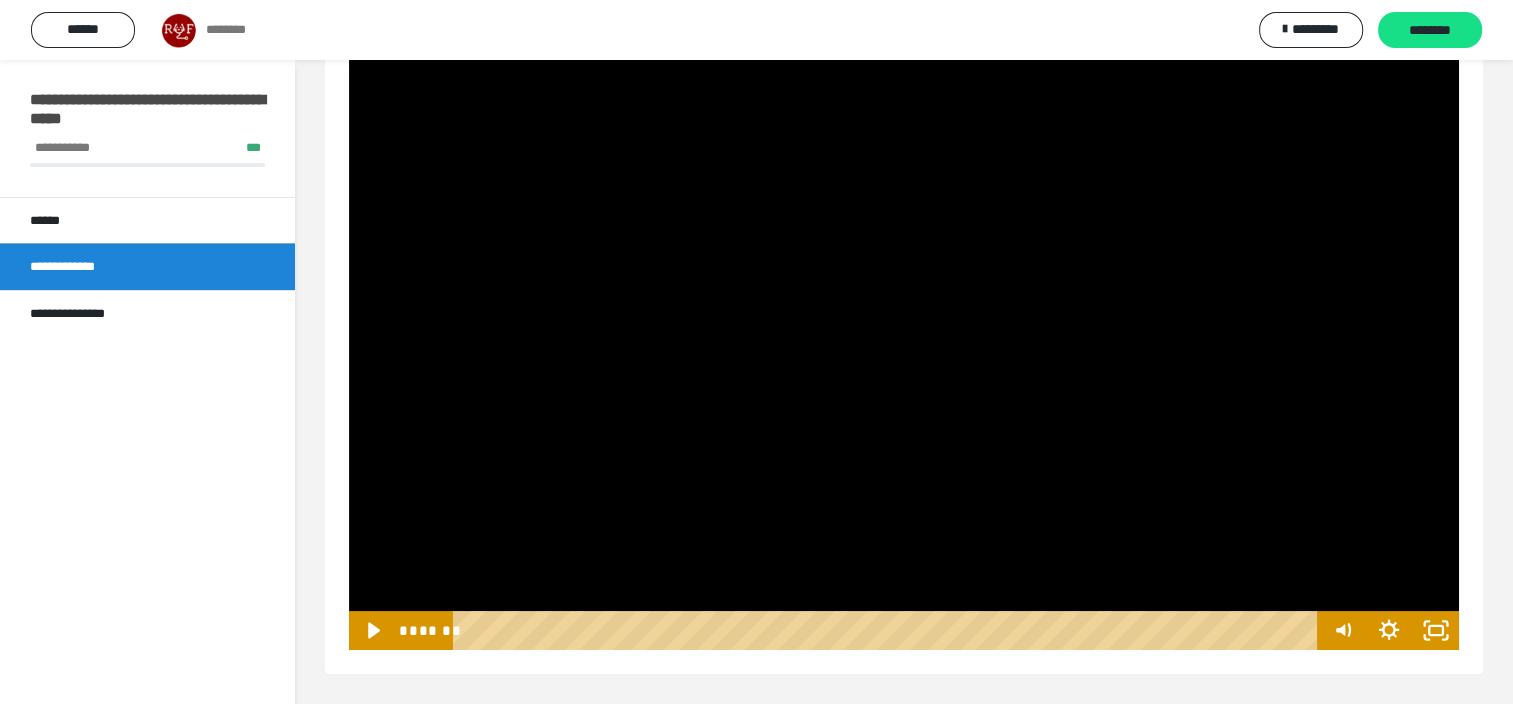 click at bounding box center (904, 338) 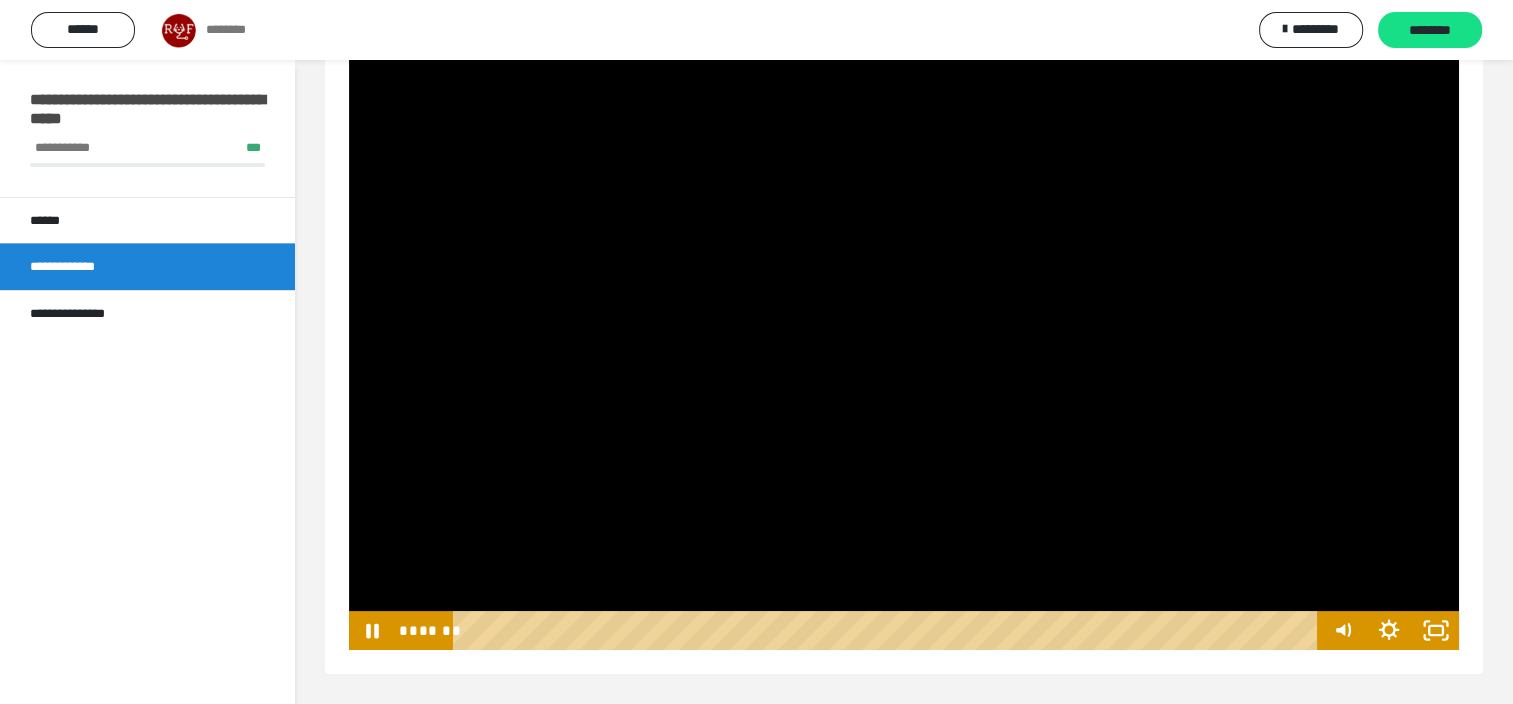 type 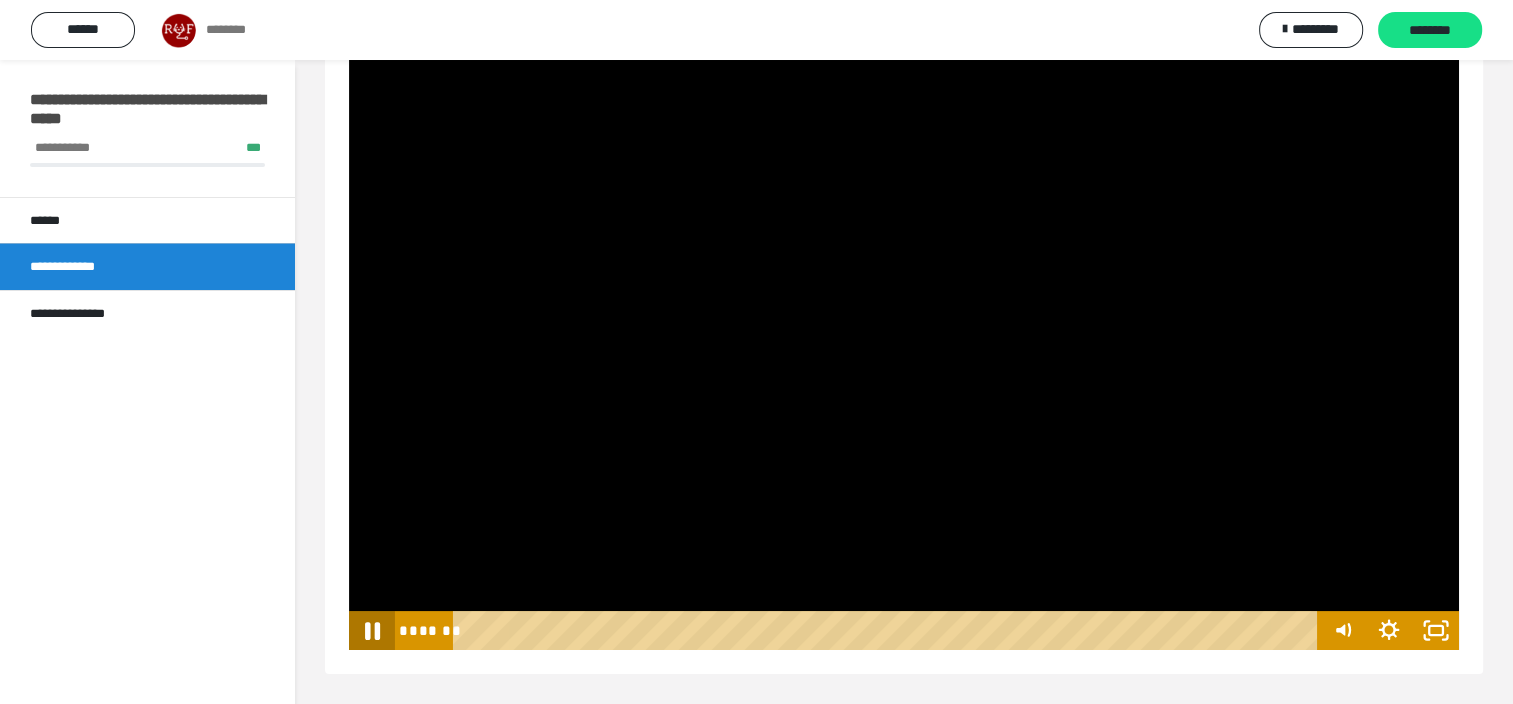 click 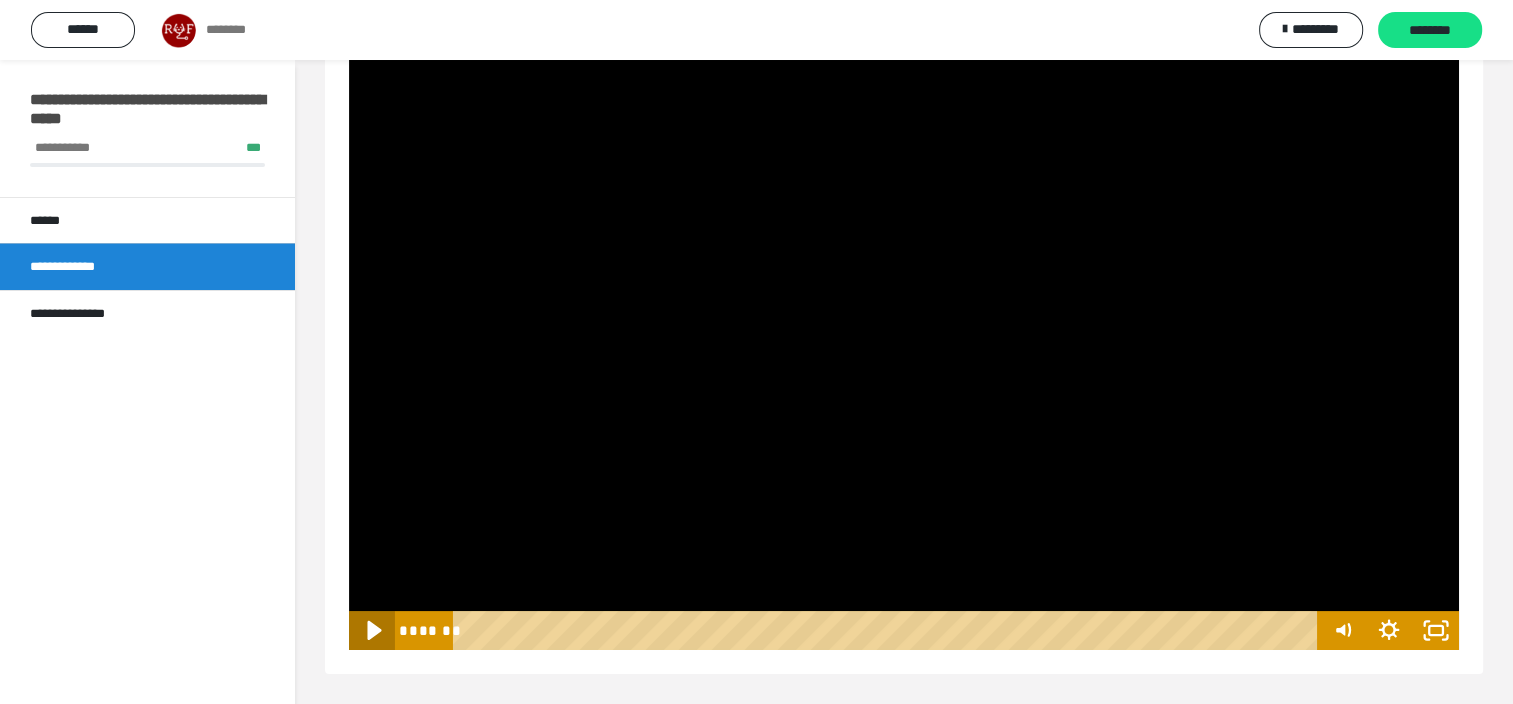 click 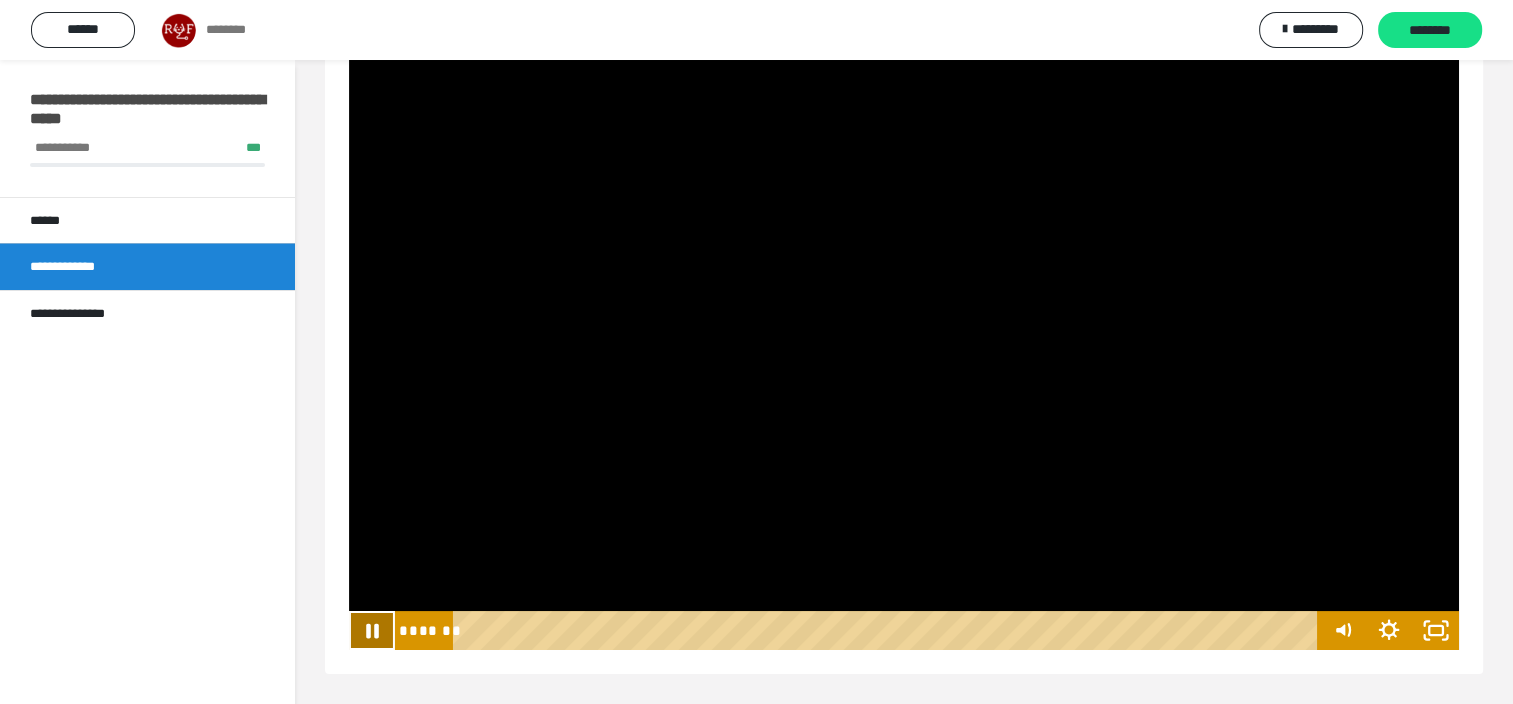 click 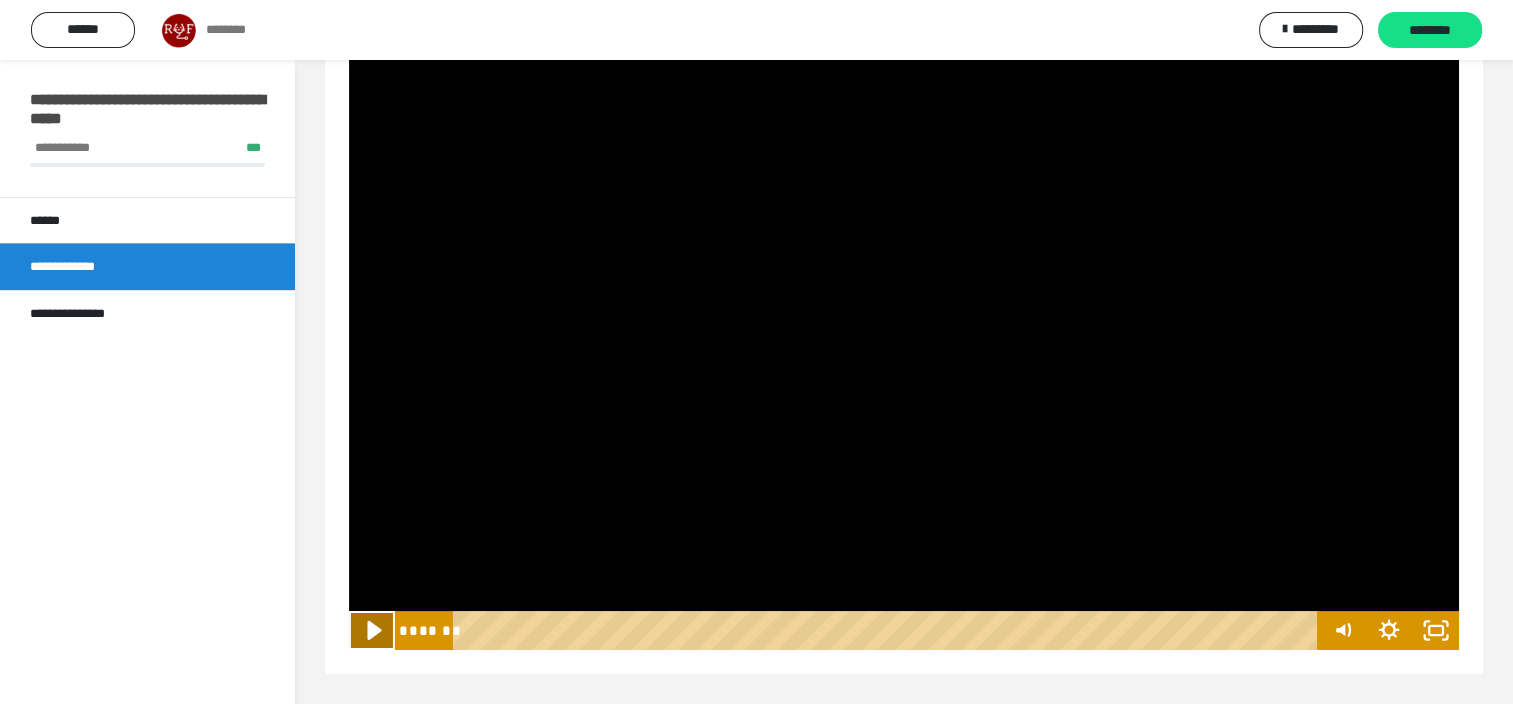 click 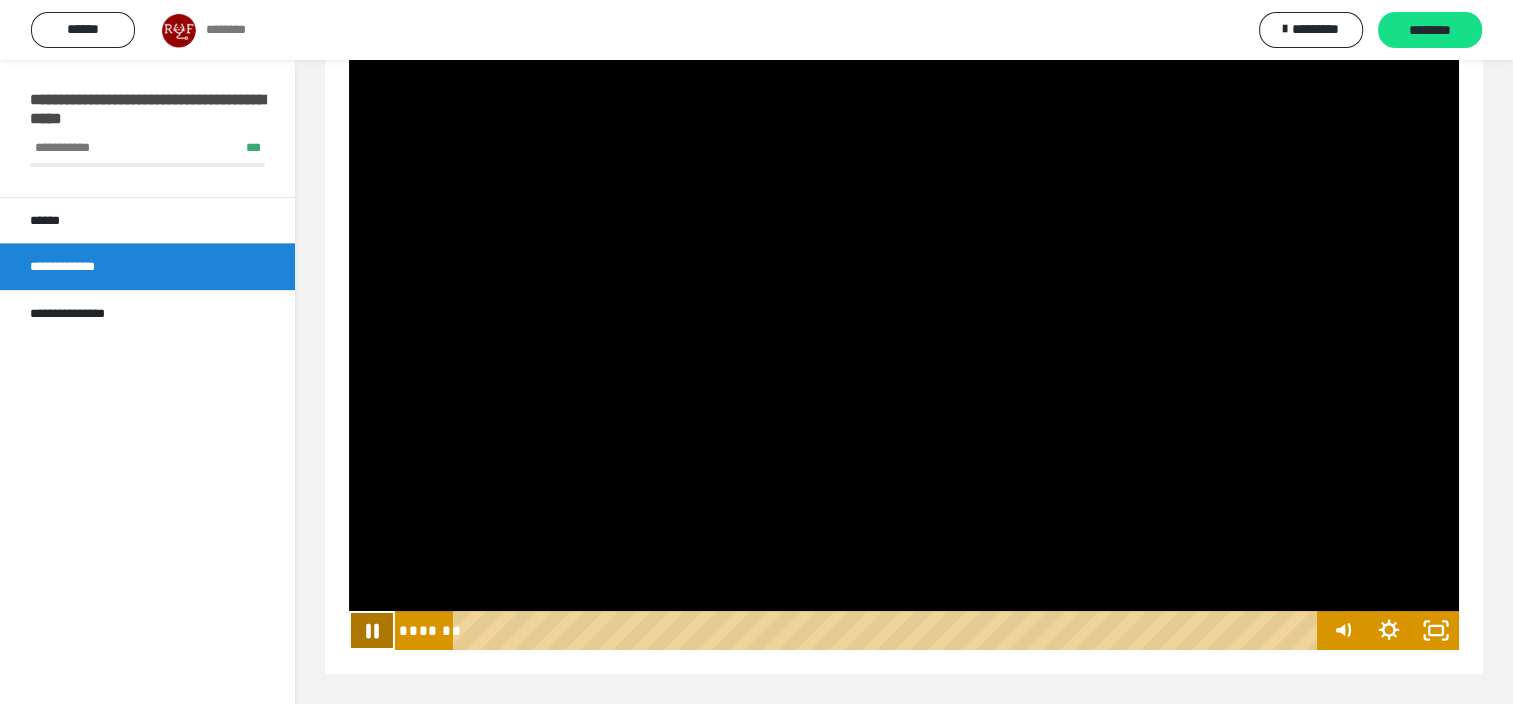 click 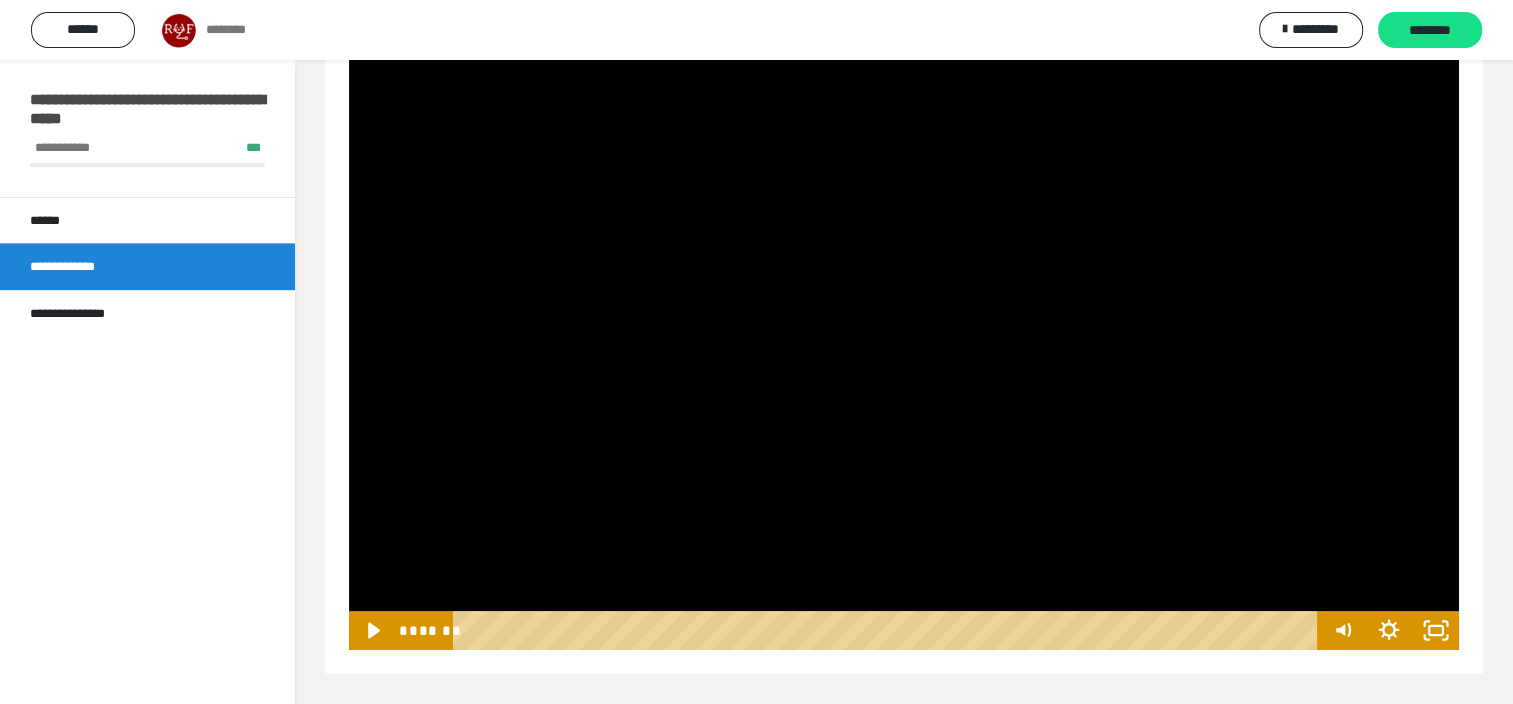 click on "**********" at bounding box center (904, 324) 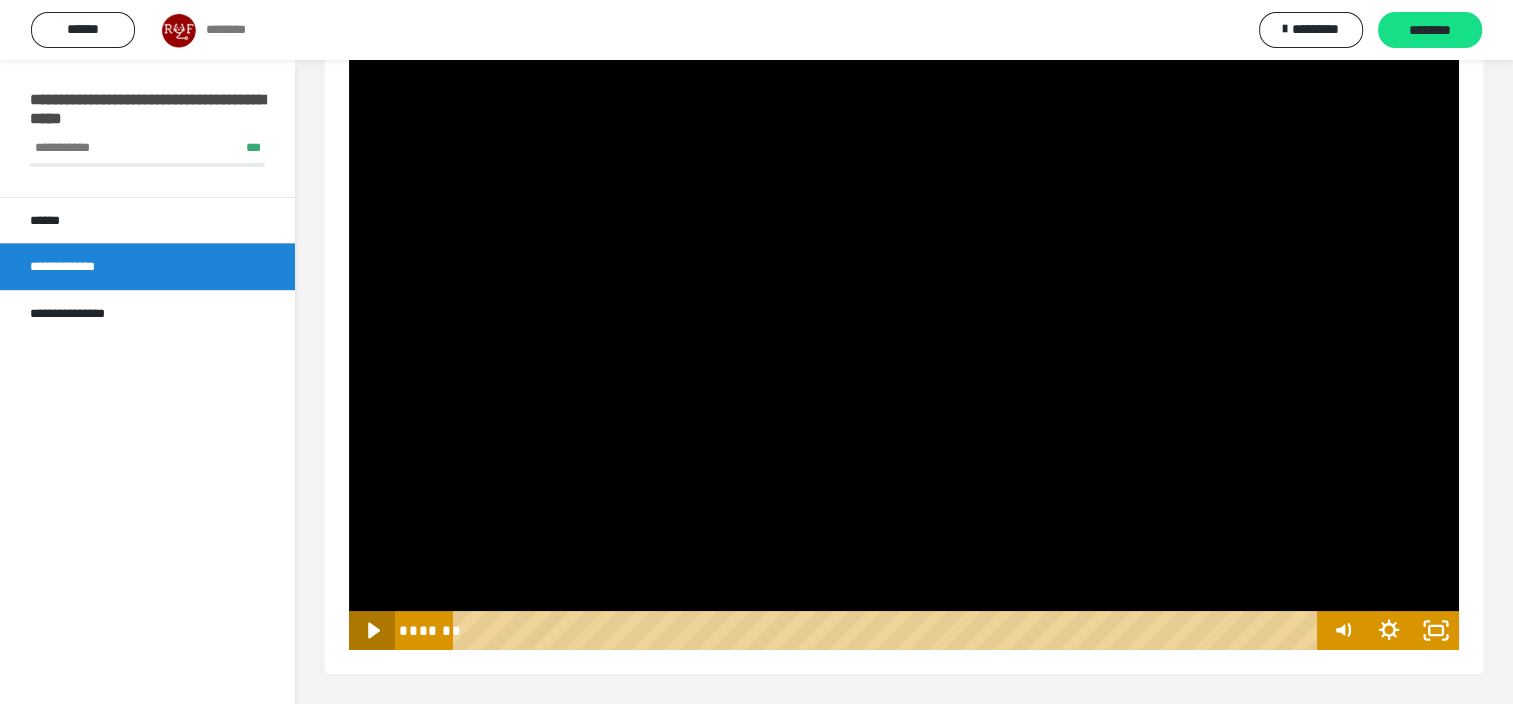 click 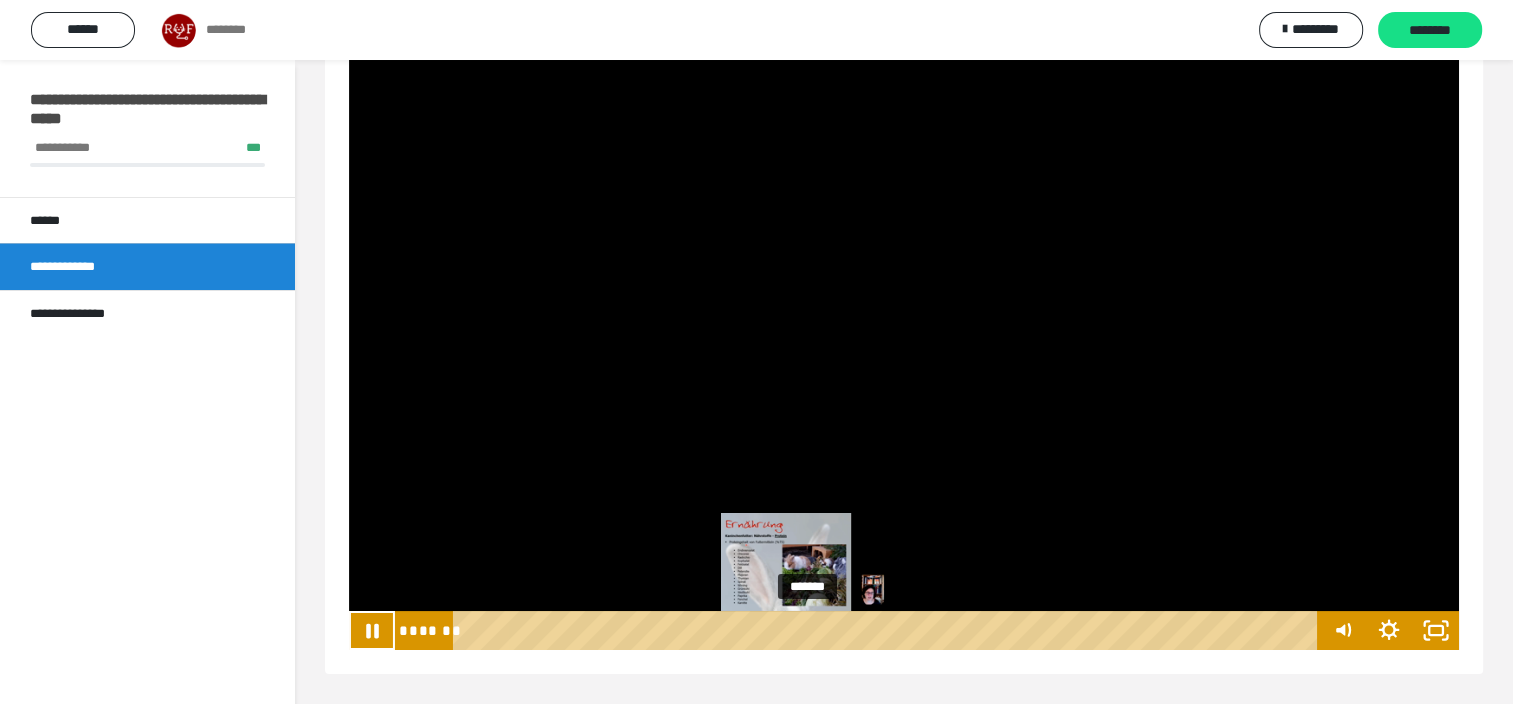 click at bounding box center (811, 630) 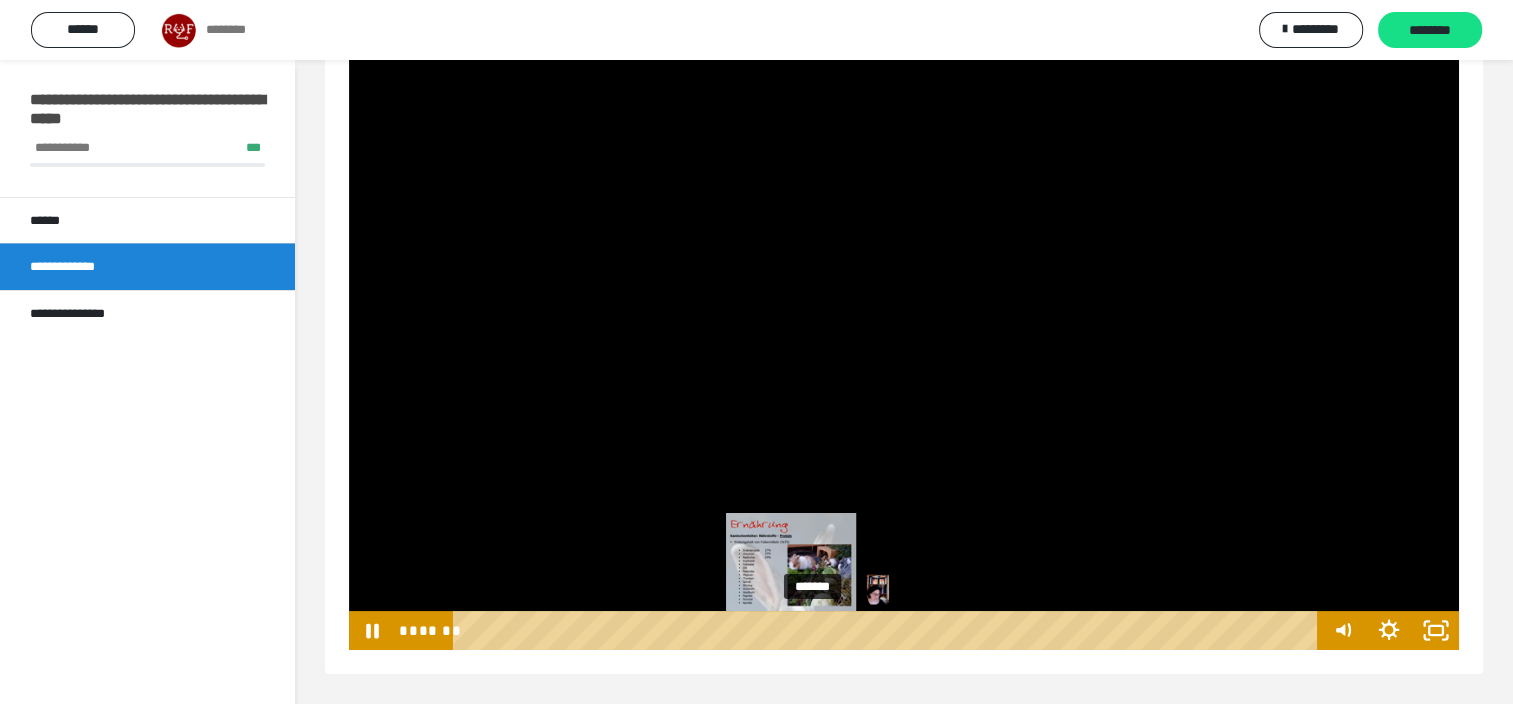 click on "*******" at bounding box center [888, 630] 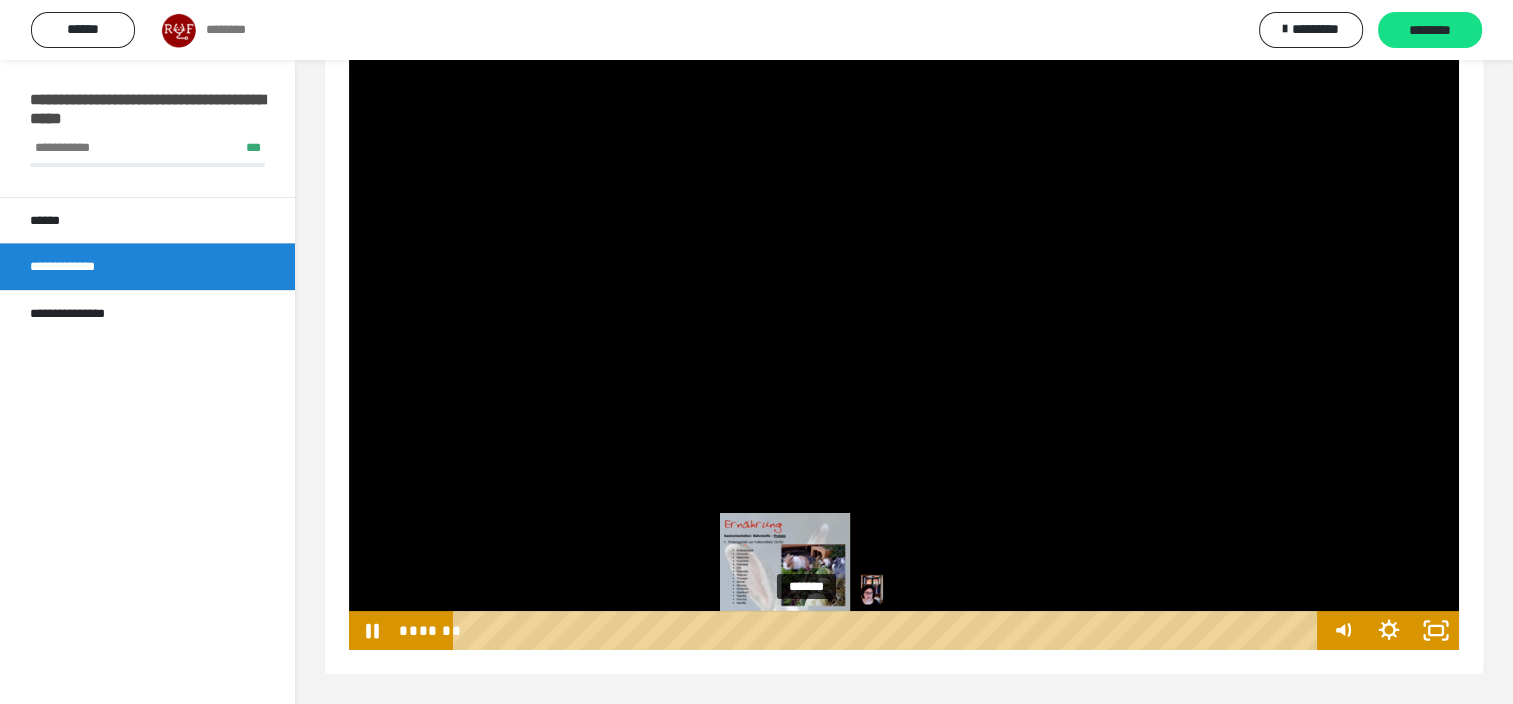 click at bounding box center [812, 630] 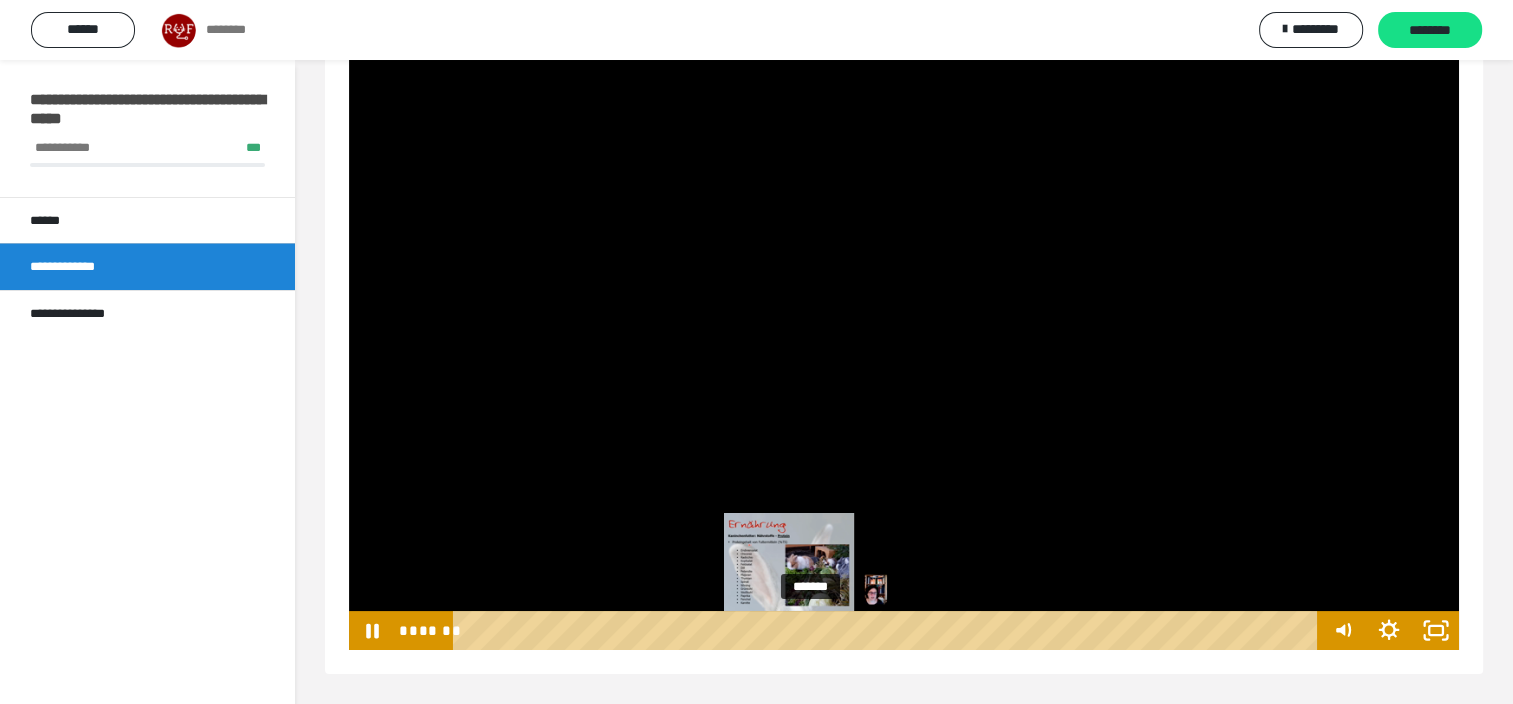 click on "*******" at bounding box center [888, 630] 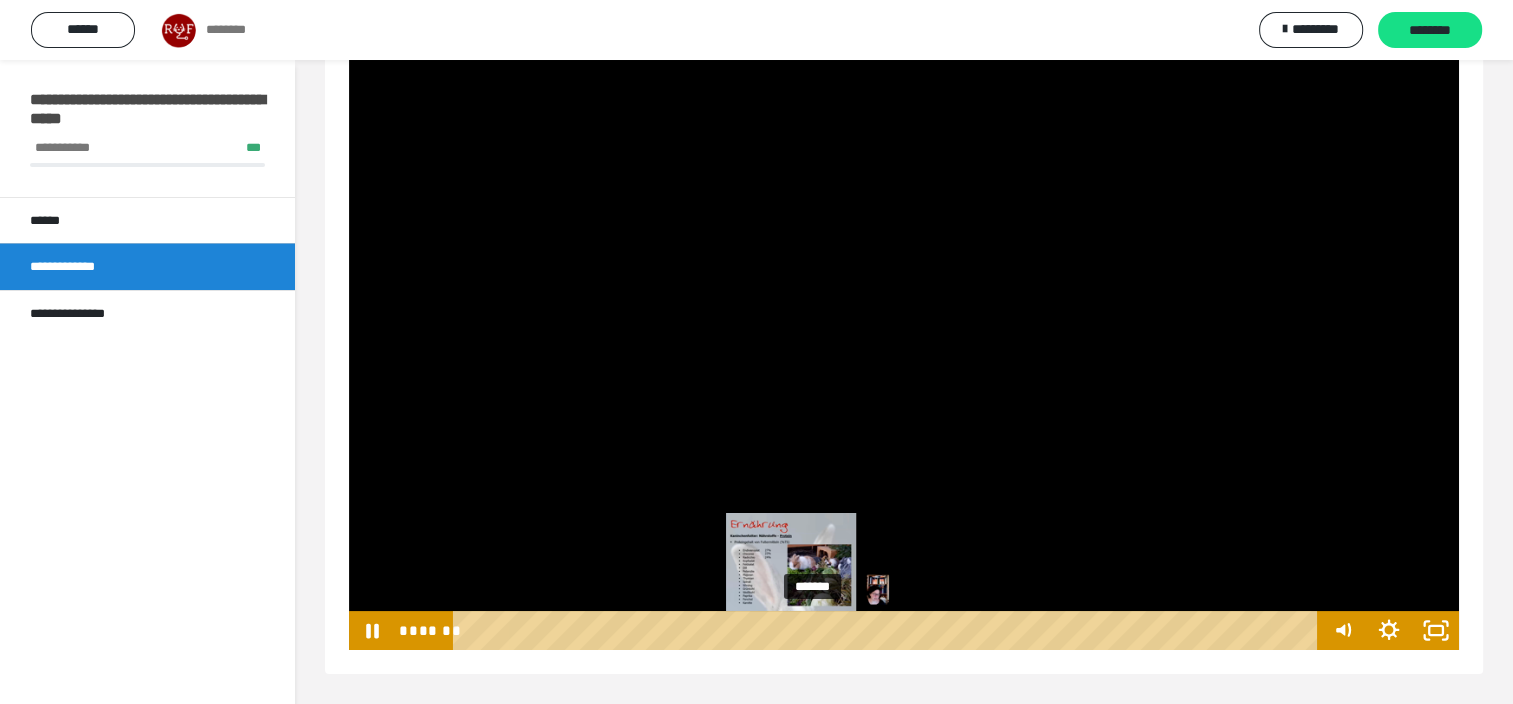 click at bounding box center [810, 630] 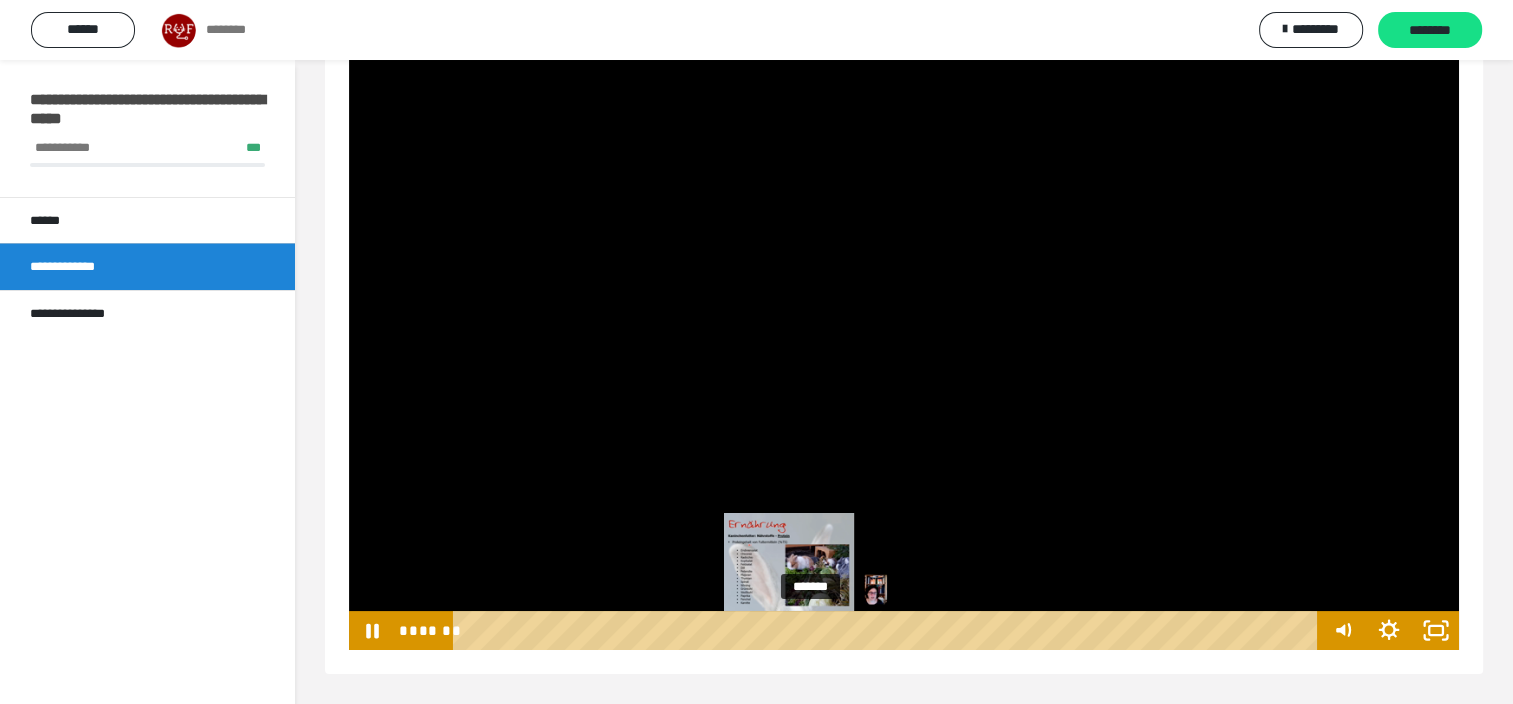 click at bounding box center [812, 630] 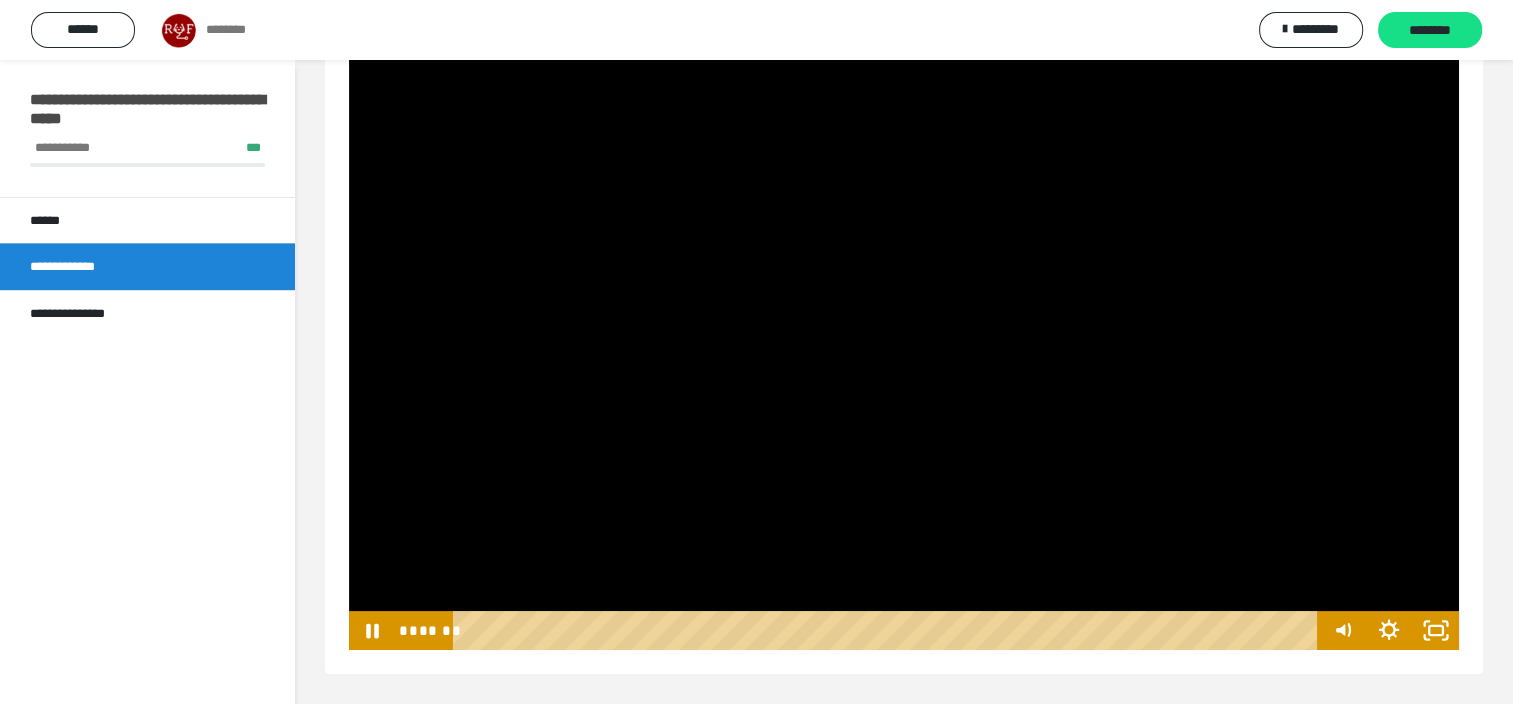 click at bounding box center [904, 338] 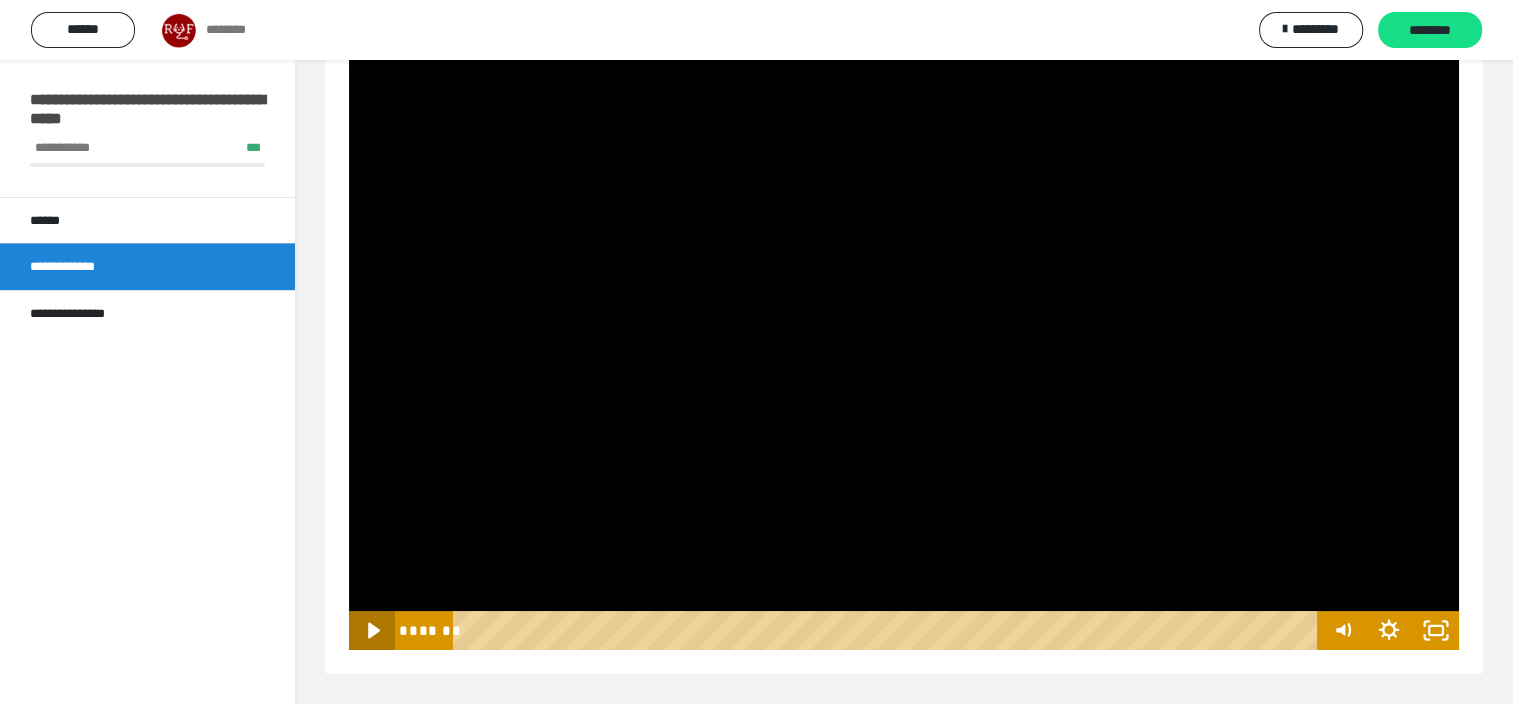 click 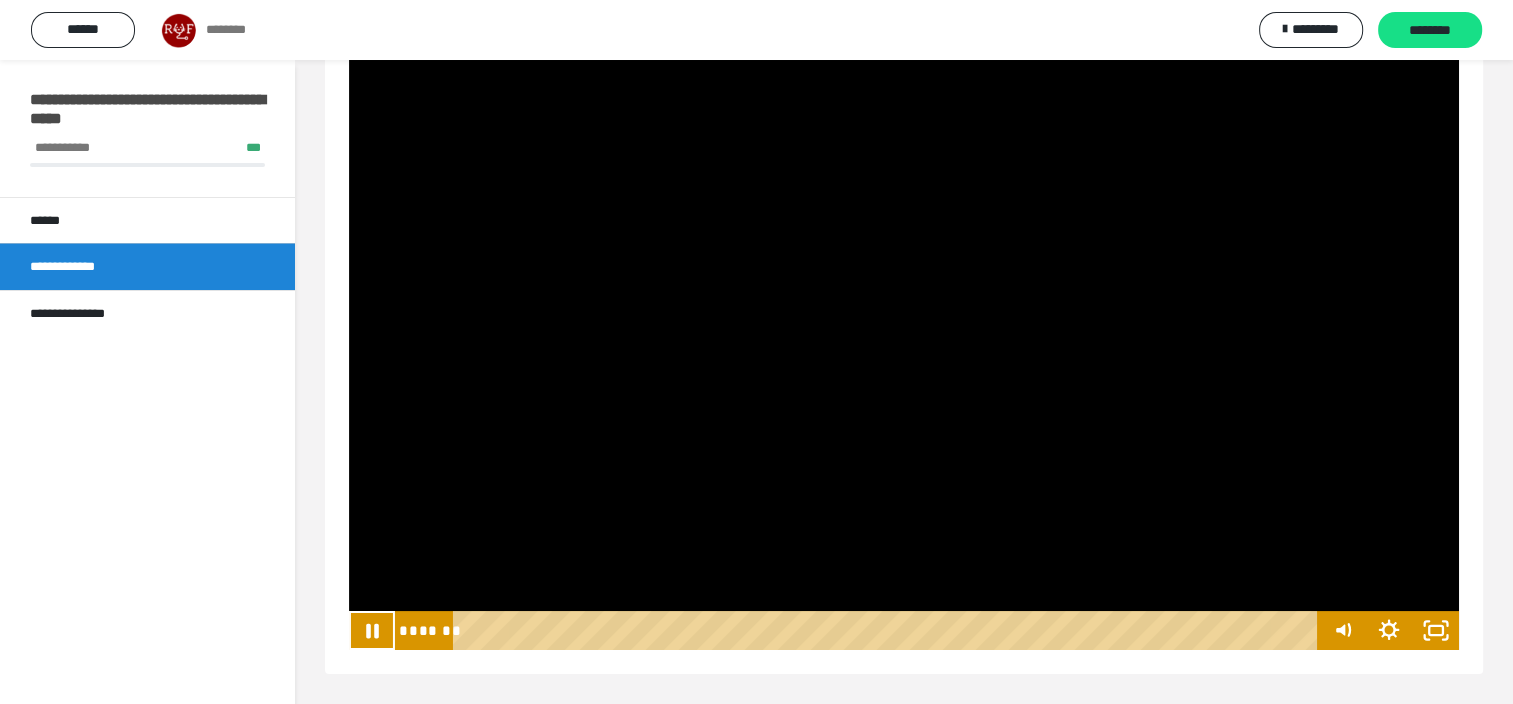 click on "**********" at bounding box center (904, 324) 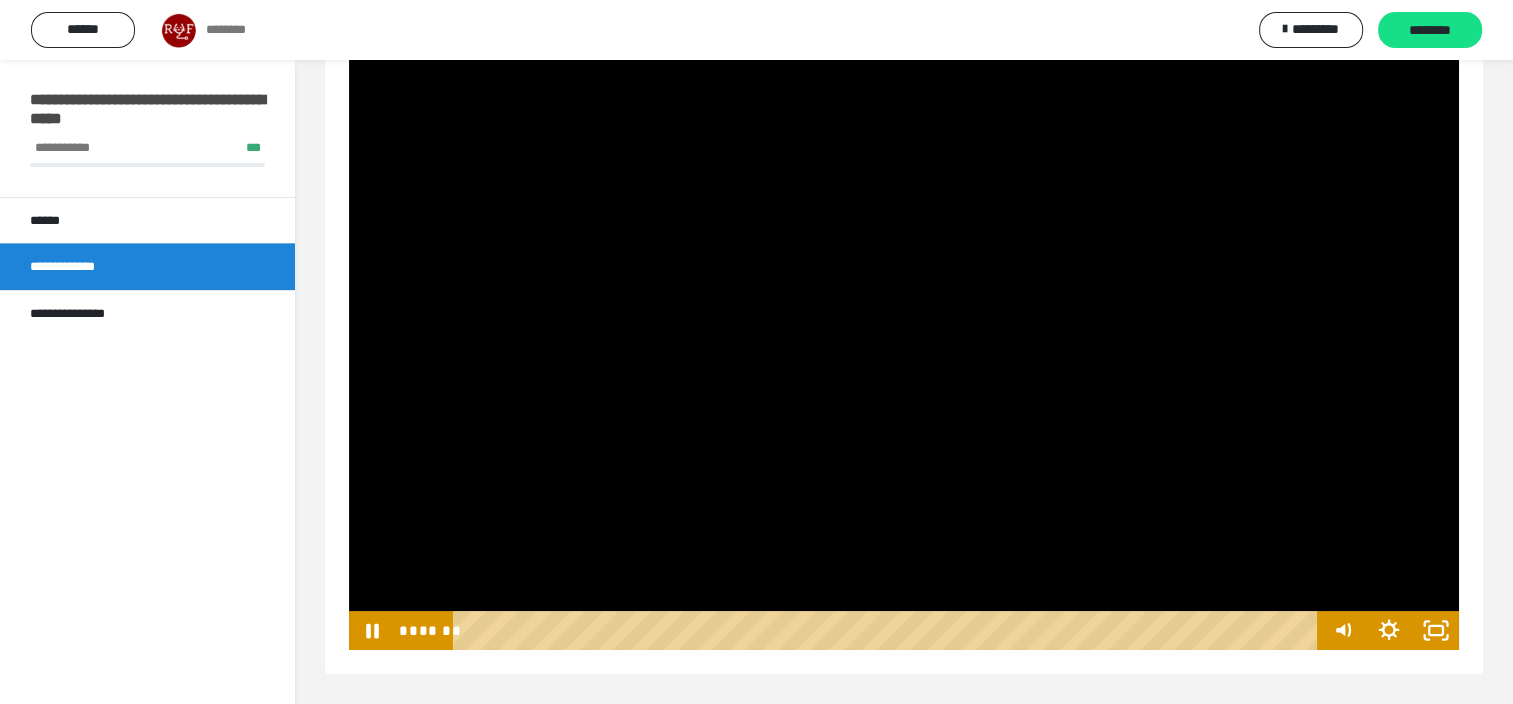 click on "**********" at bounding box center [904, 324] 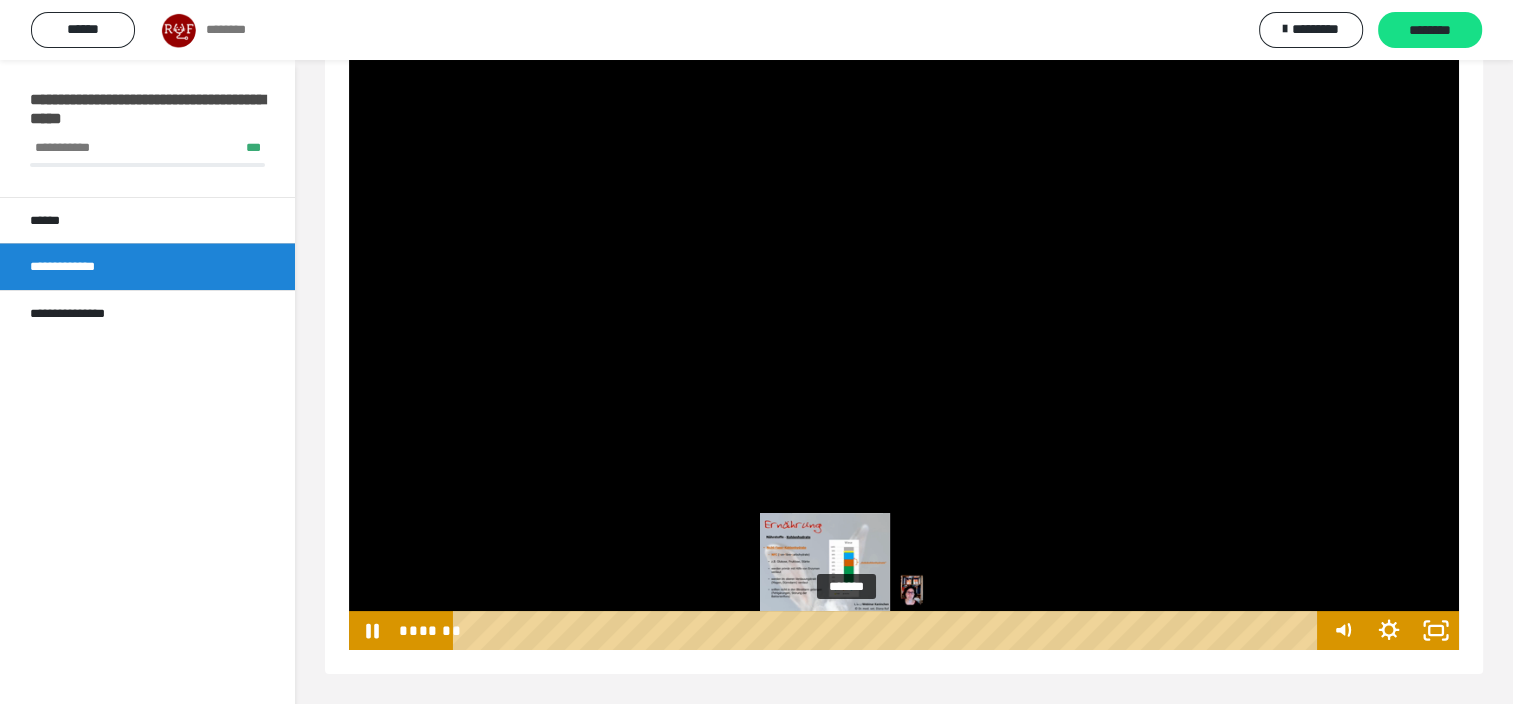 click at bounding box center (850, 630) 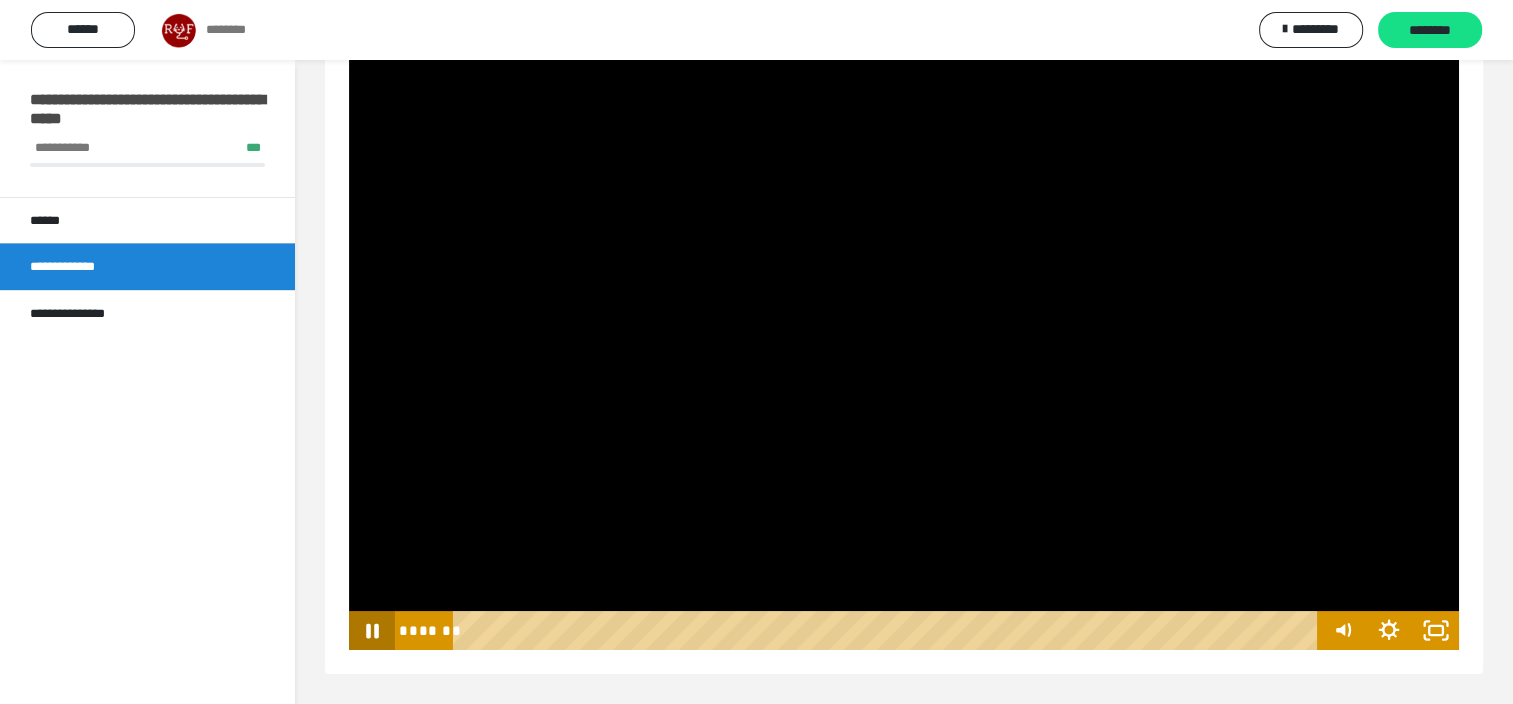 drag, startPoint x: 384, startPoint y: 639, endPoint x: 396, endPoint y: 635, distance: 12.649111 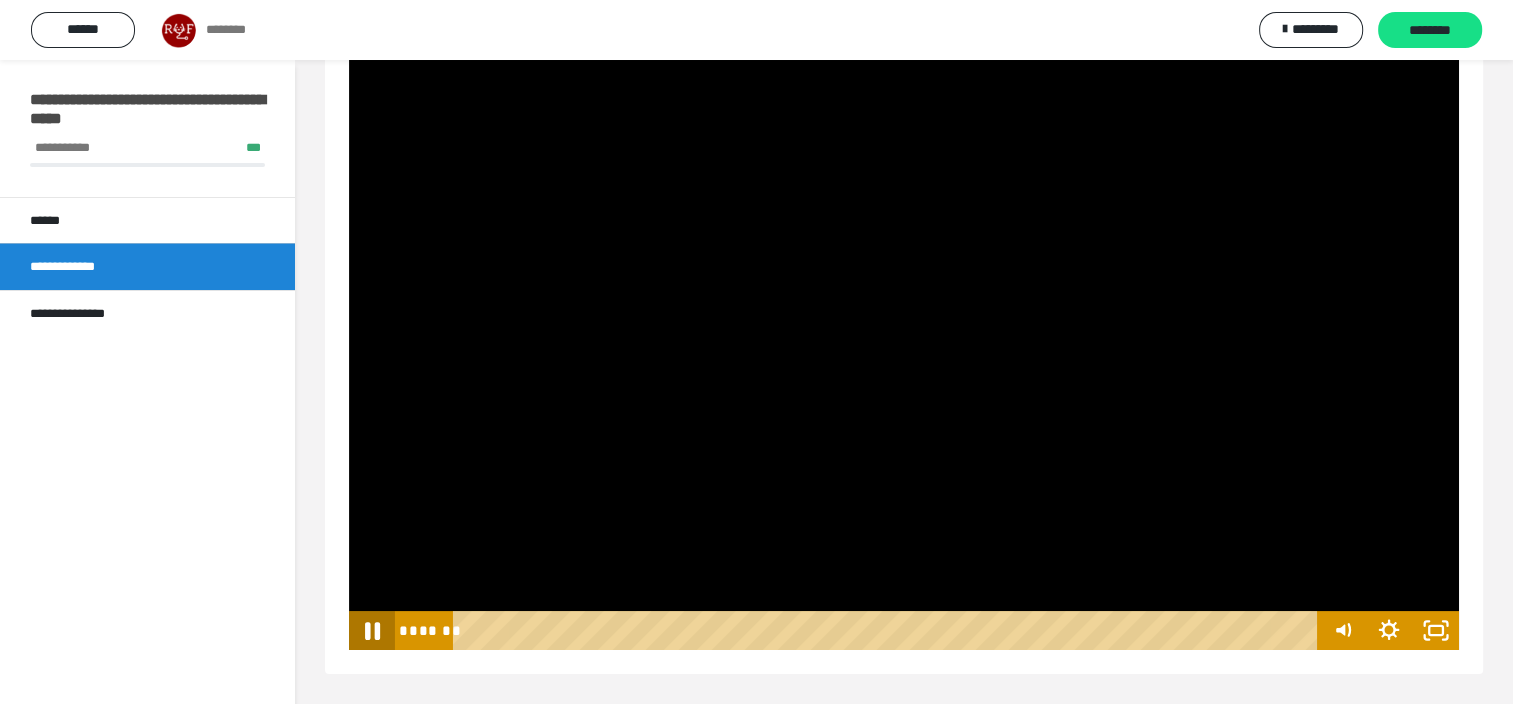 click 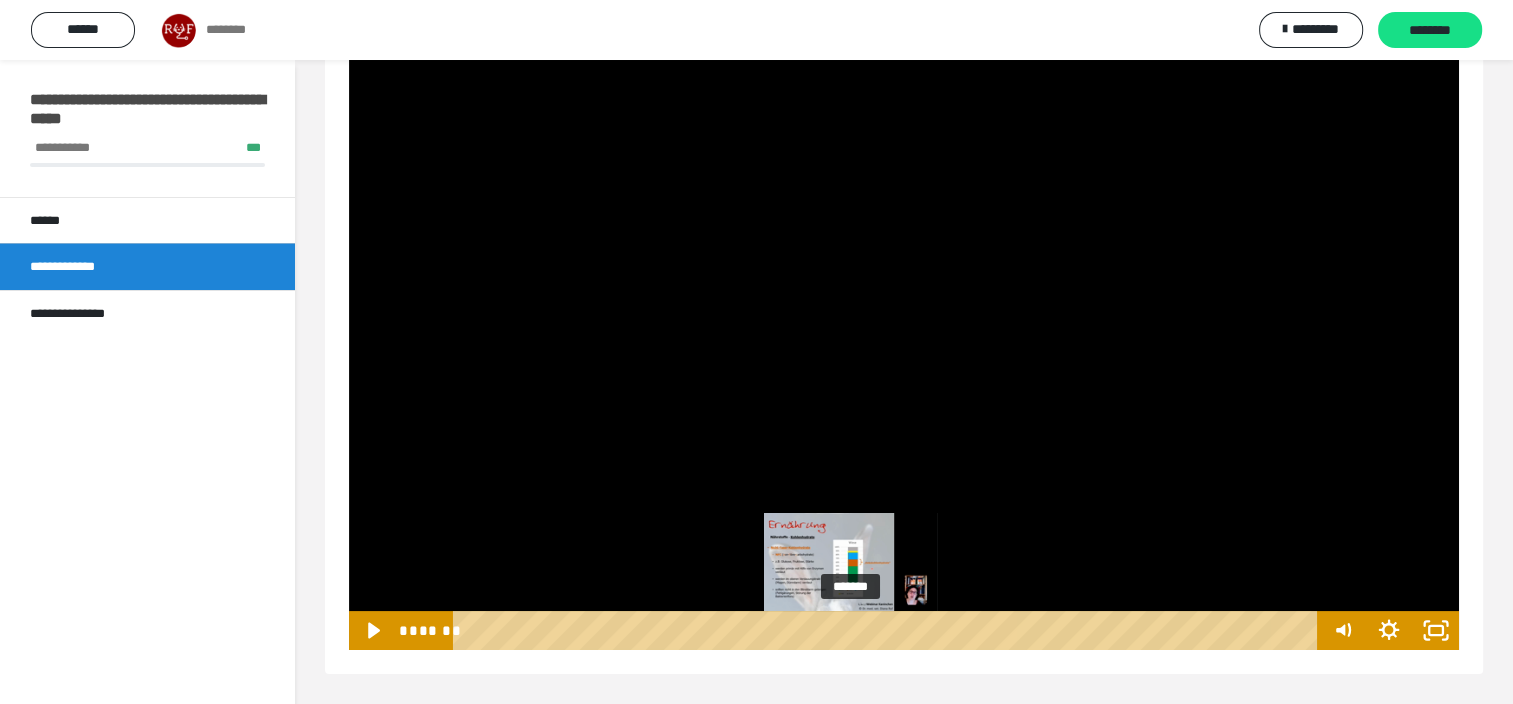 click at bounding box center (850, 630) 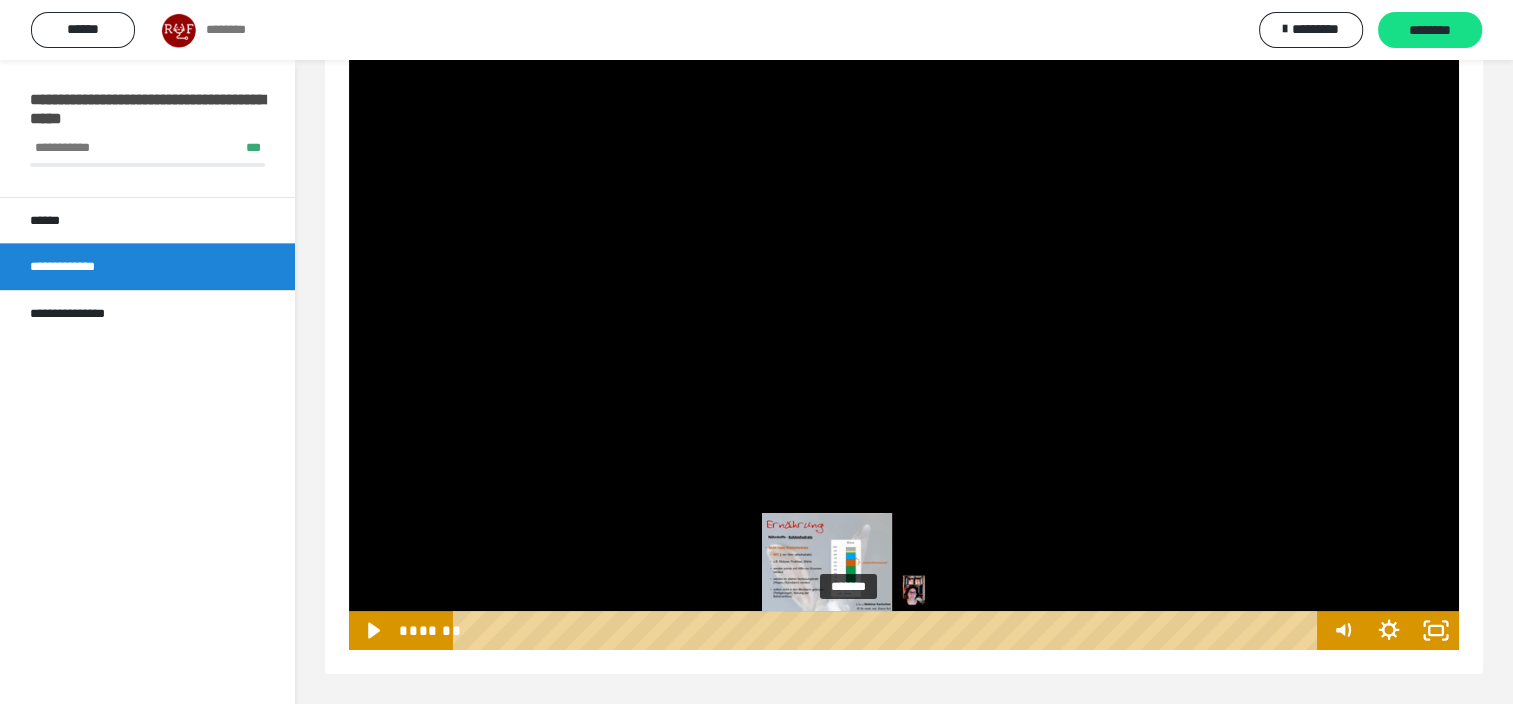 click at bounding box center [850, 630] 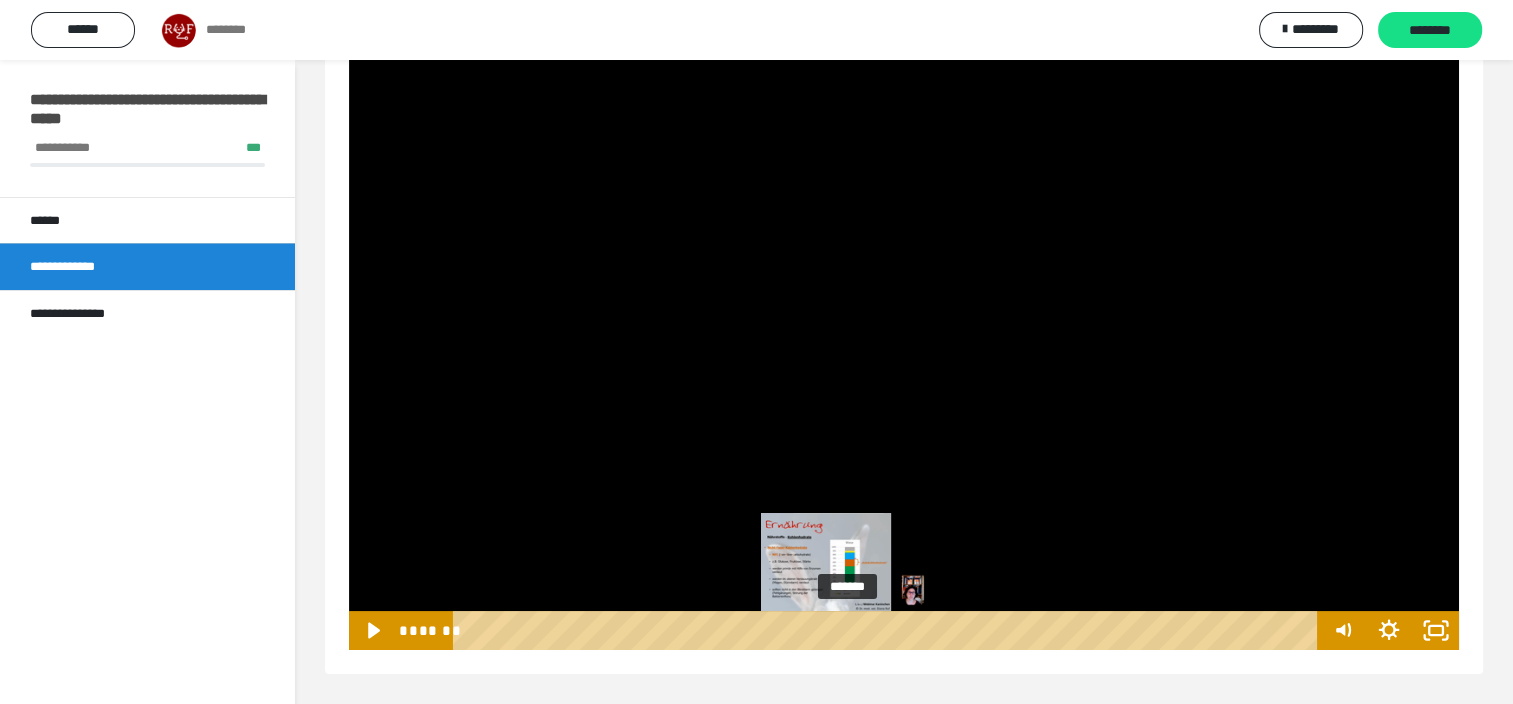 click at bounding box center (848, 630) 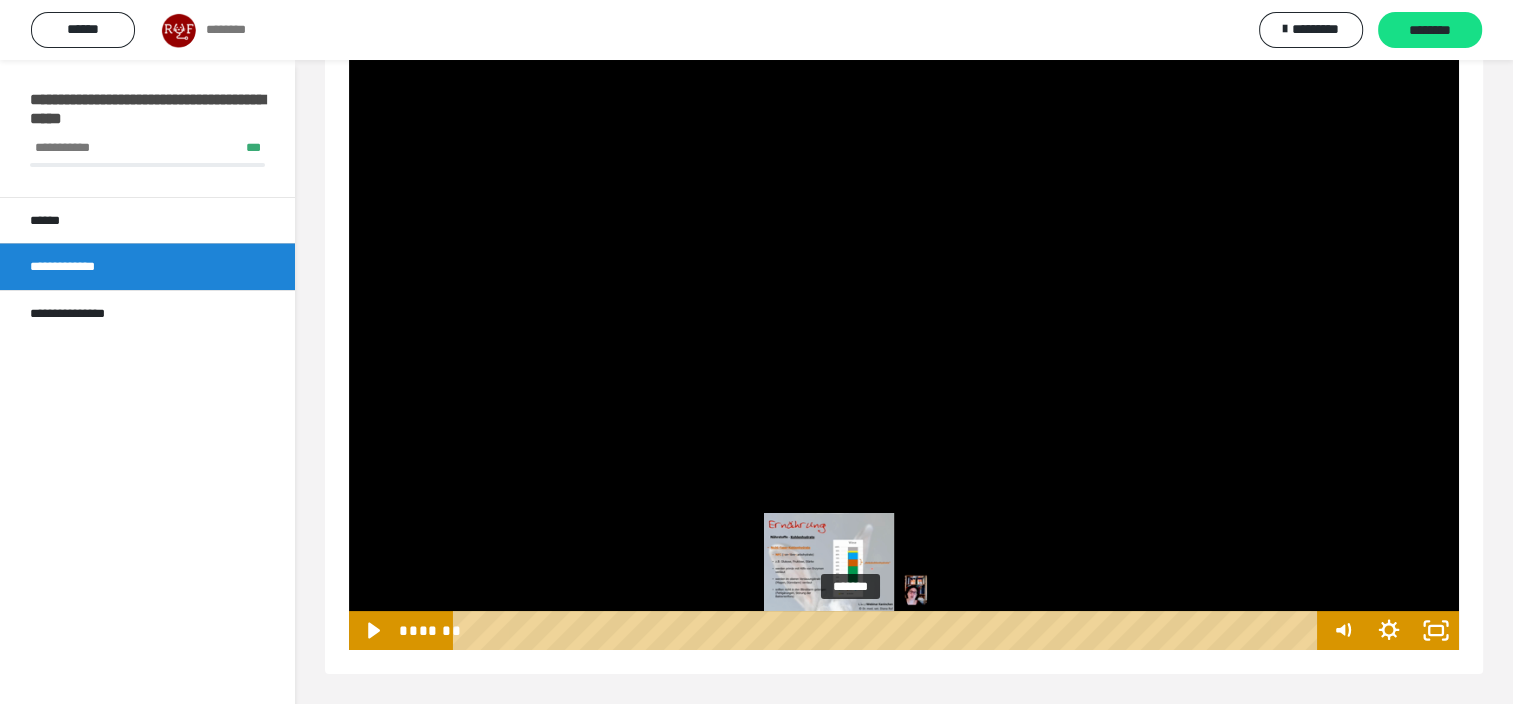 click at bounding box center (847, 630) 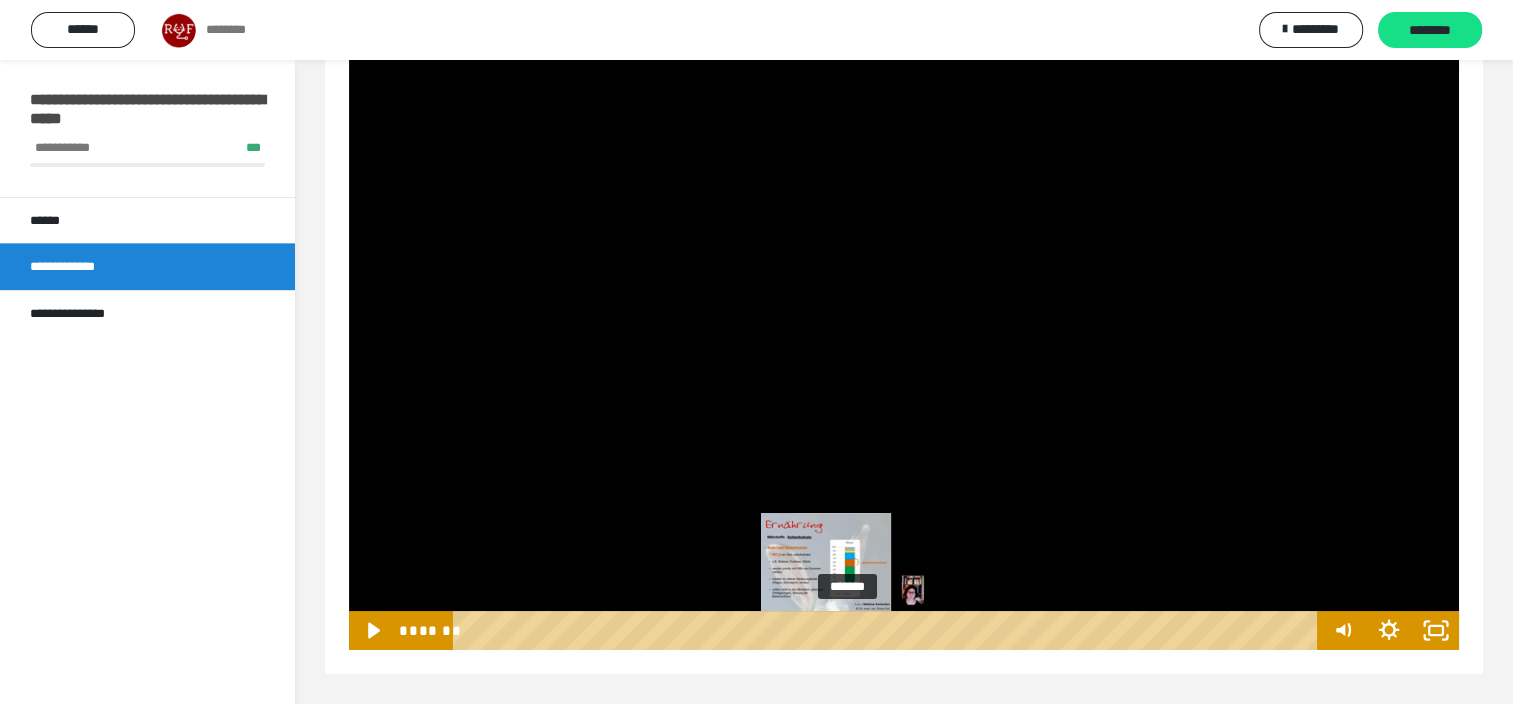 click at bounding box center [850, 630] 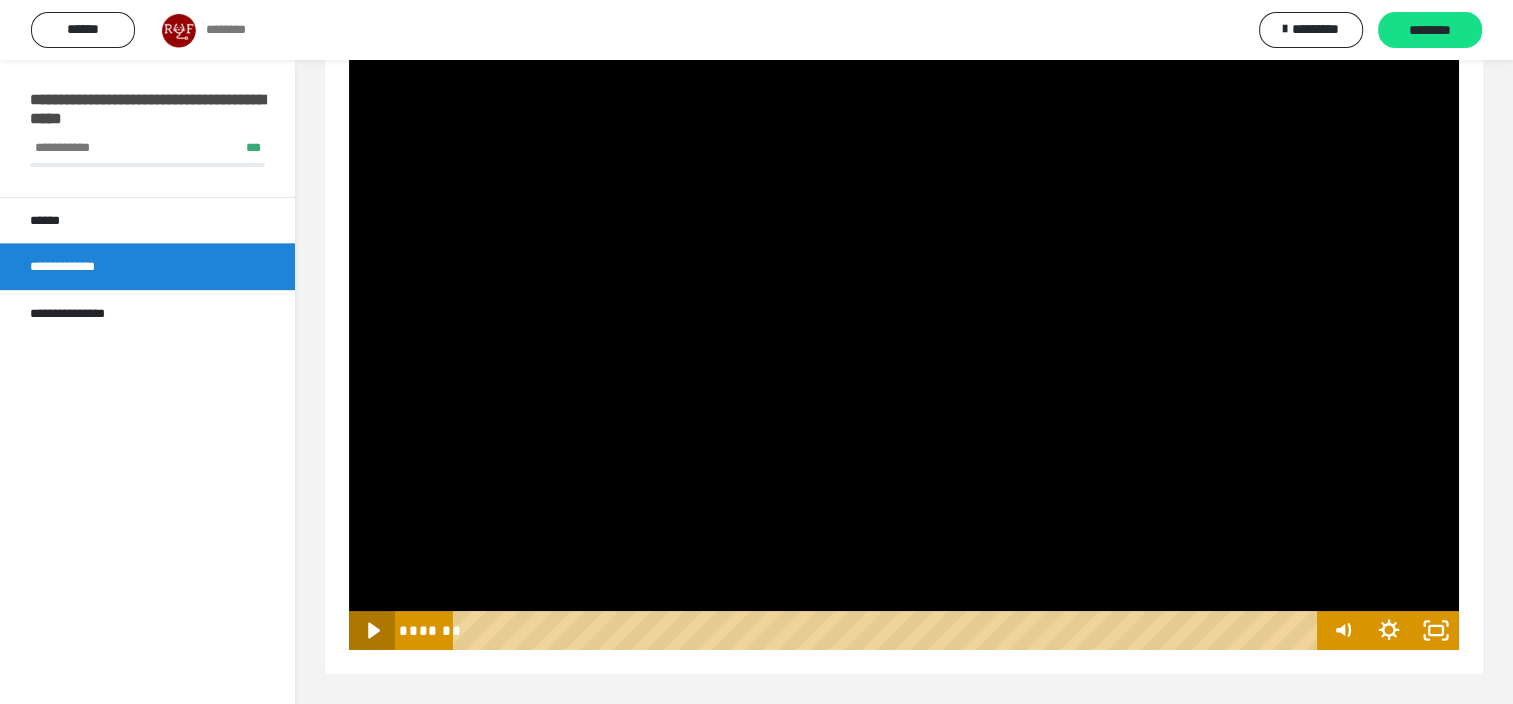 click 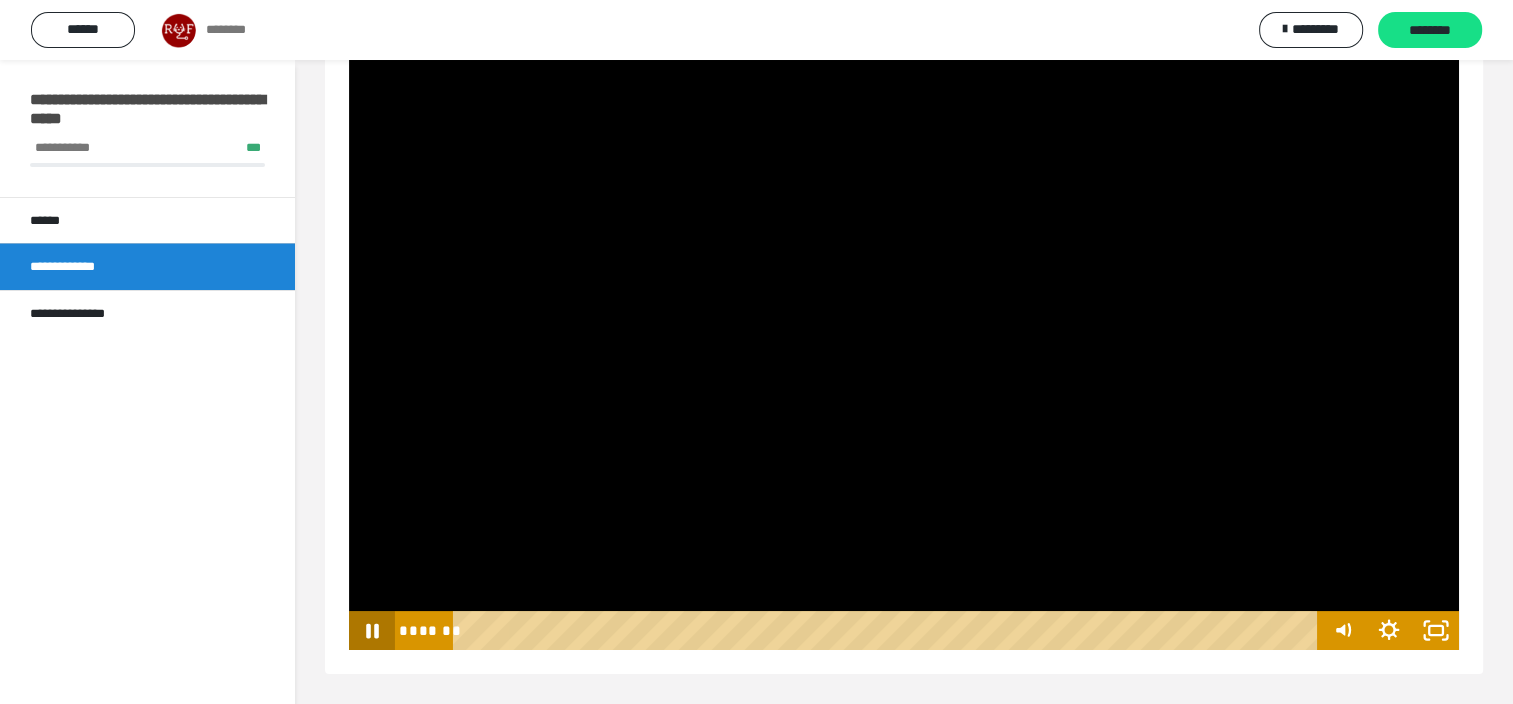 click 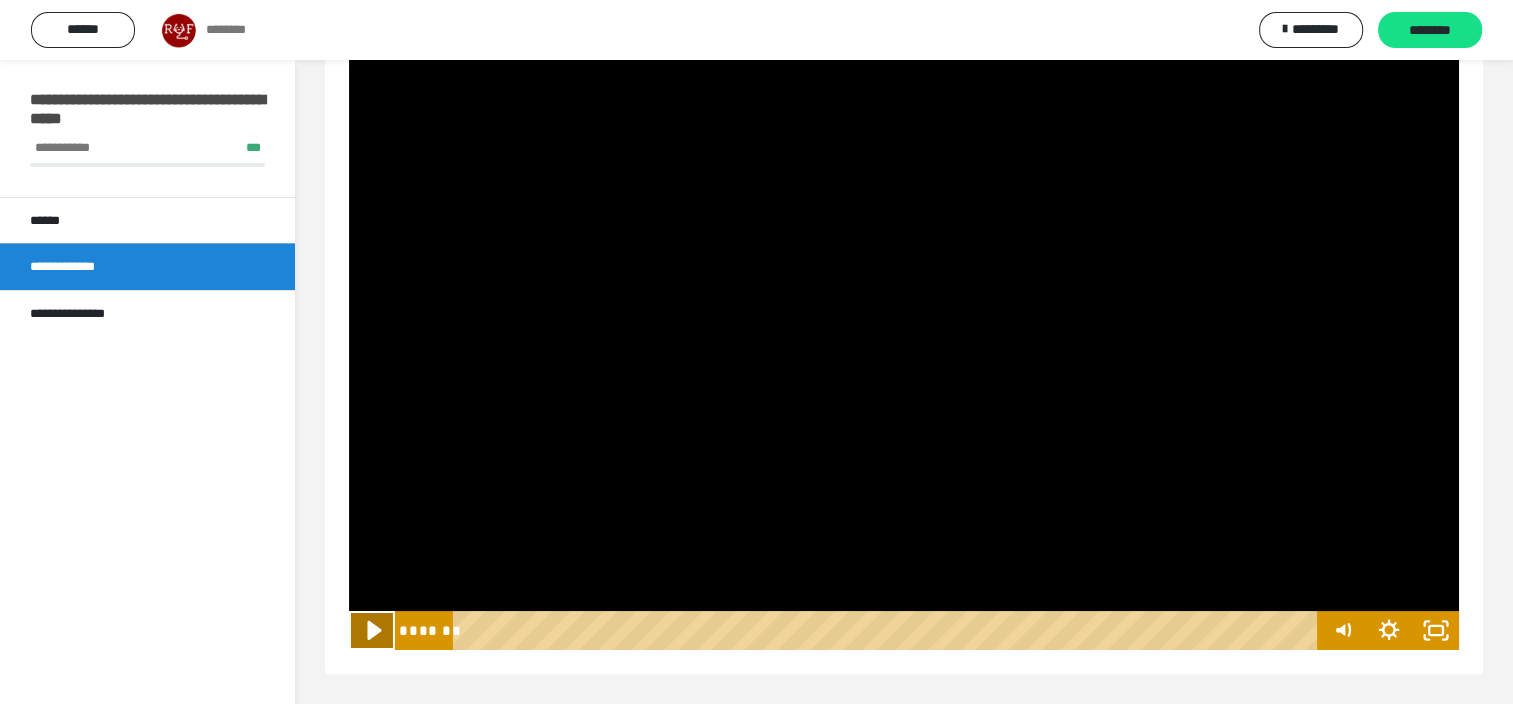 click 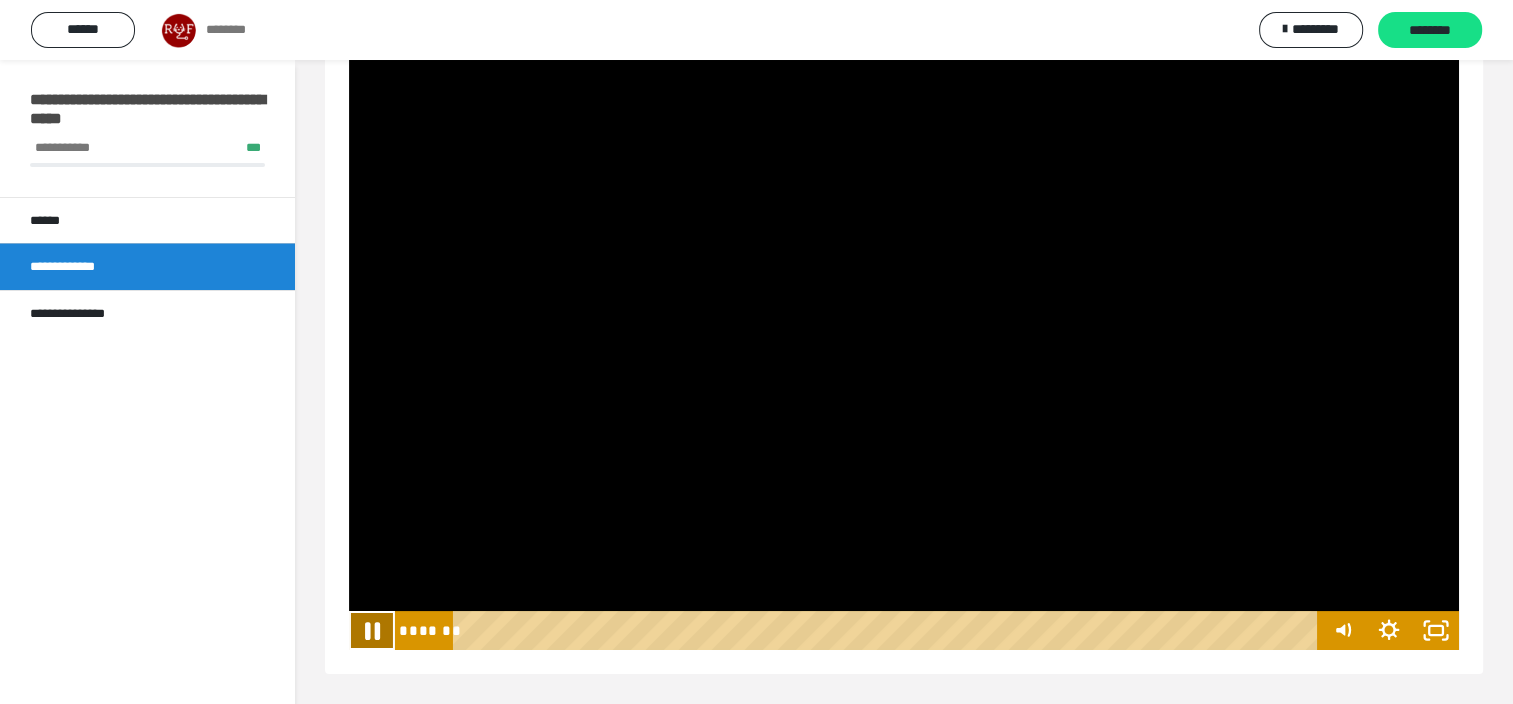 click 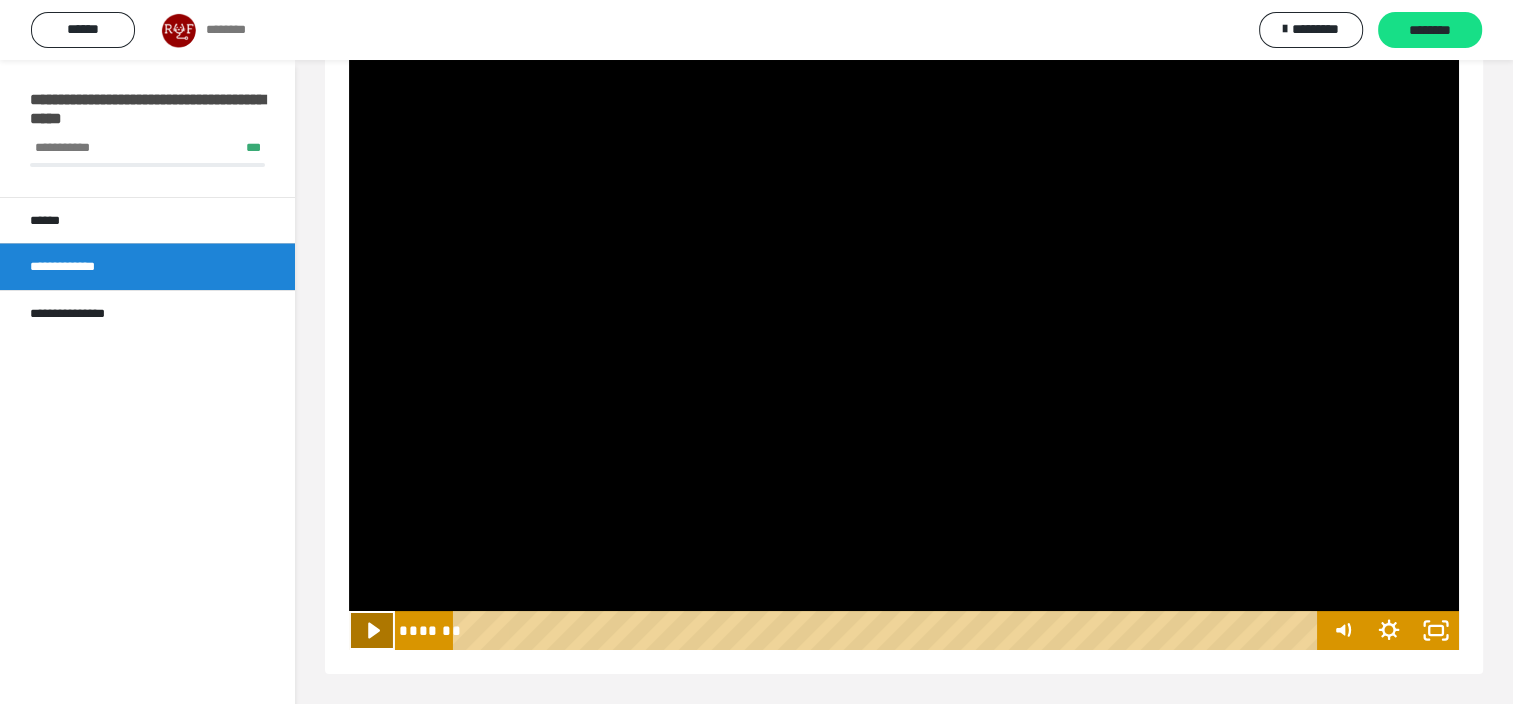 click 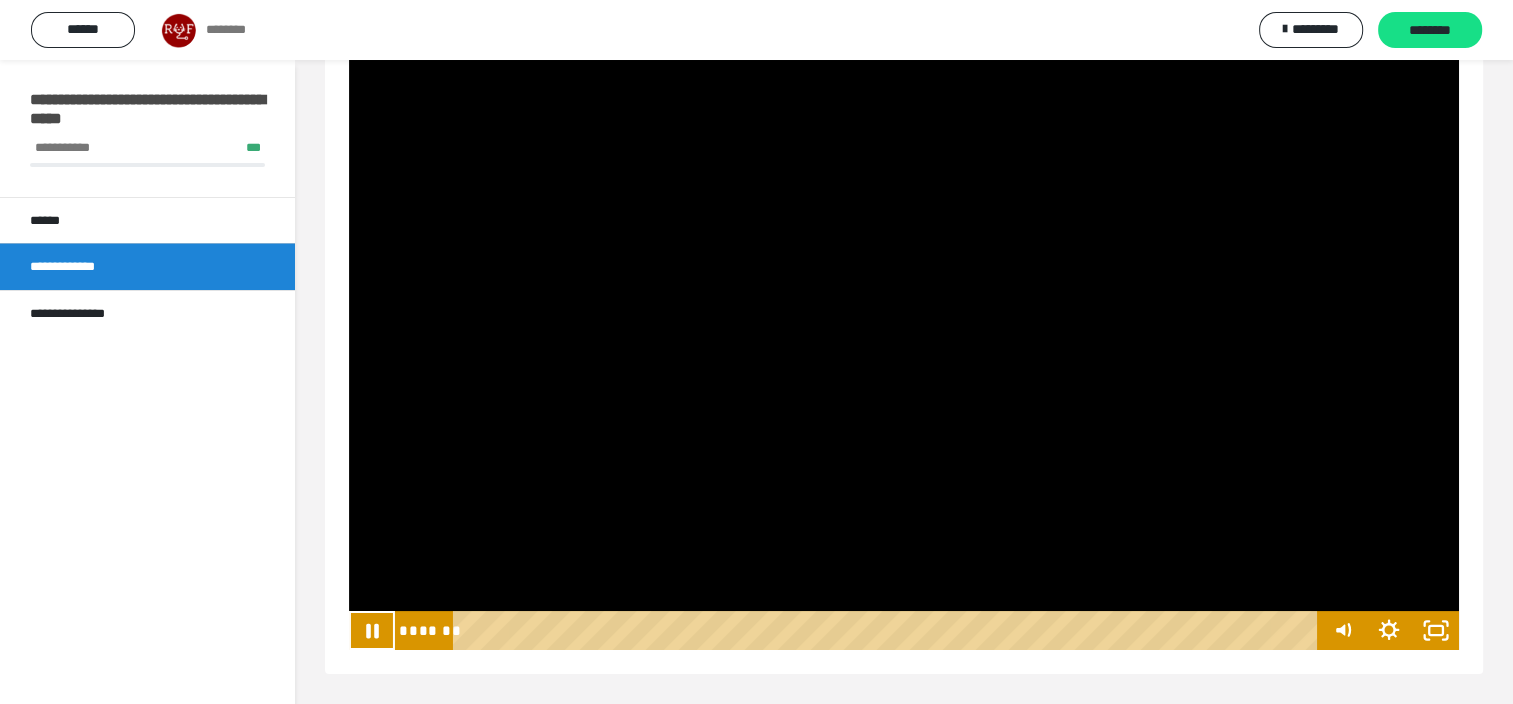 click 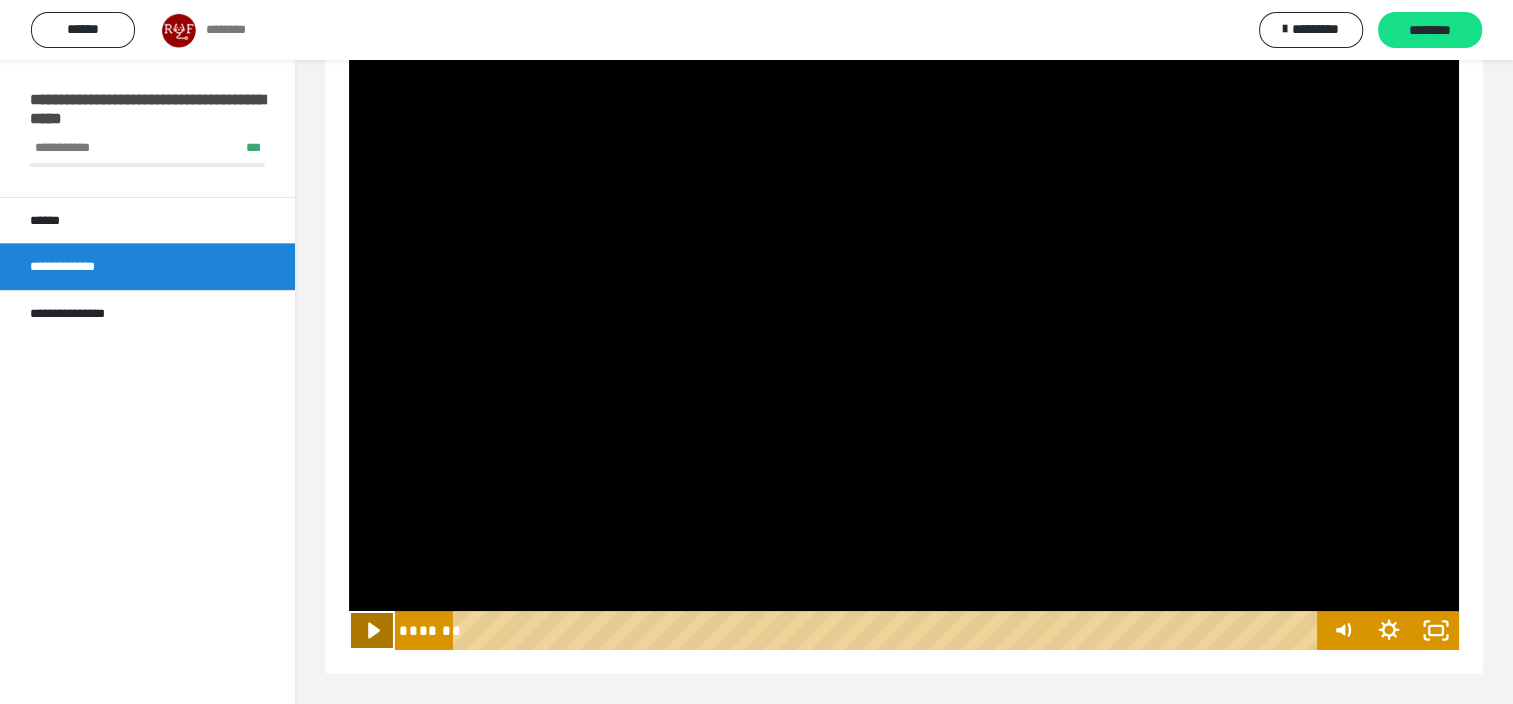 click on "**********" at bounding box center [904, 324] 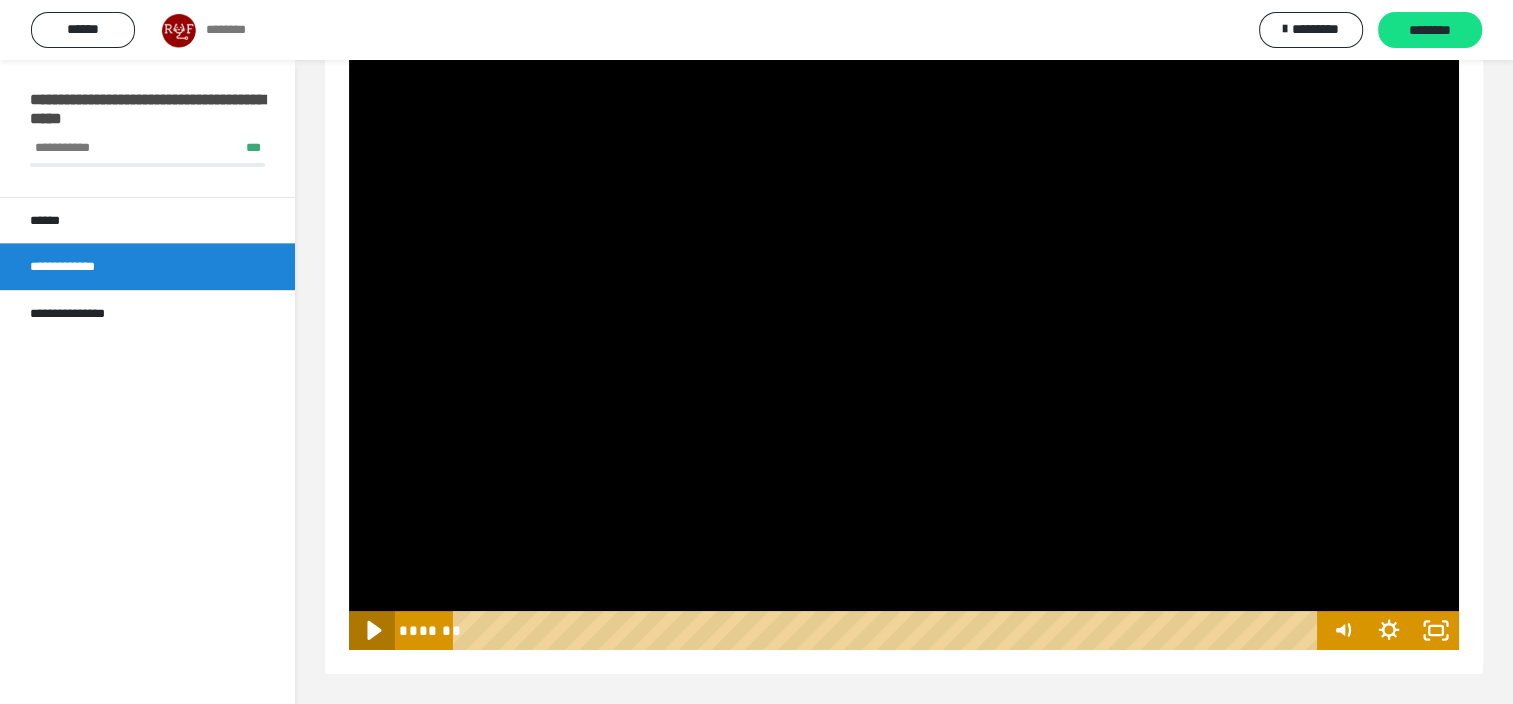 click 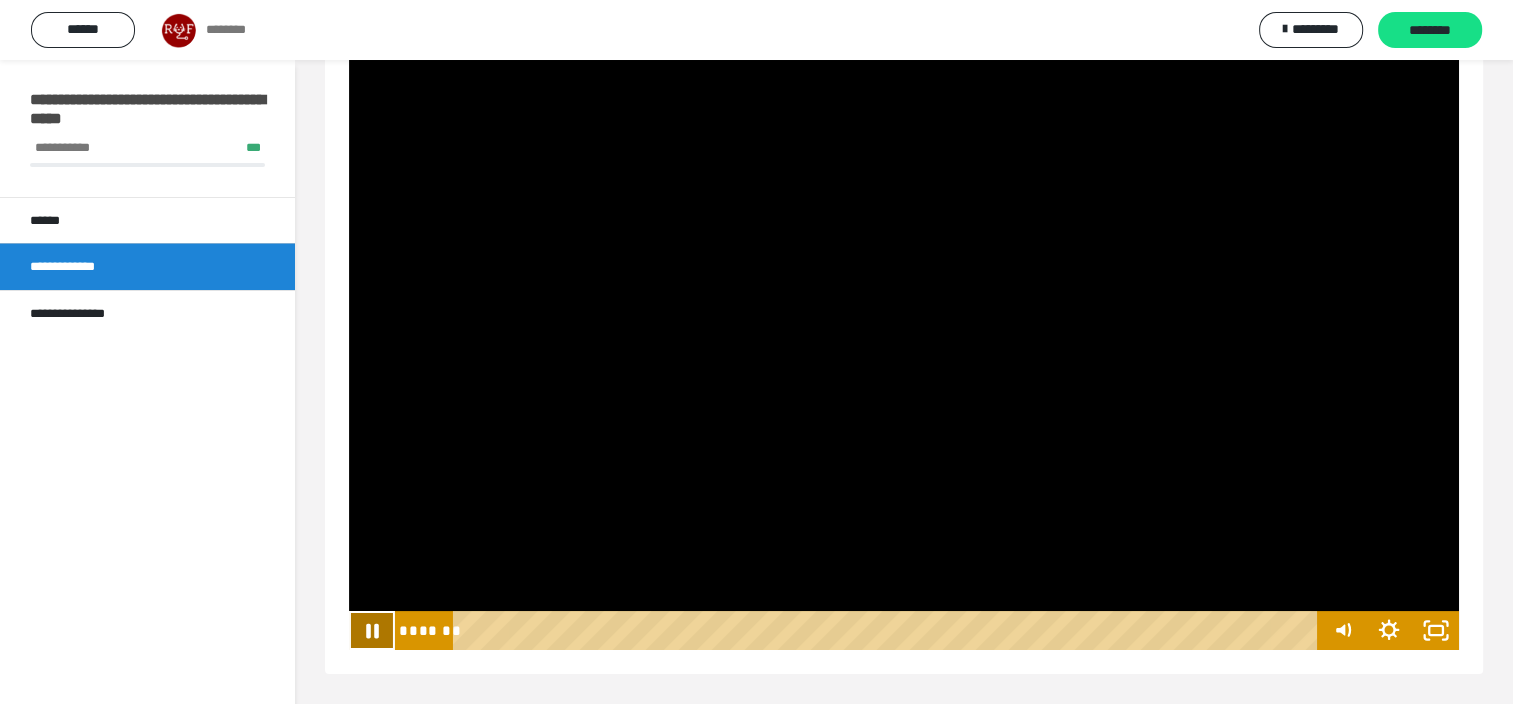 click 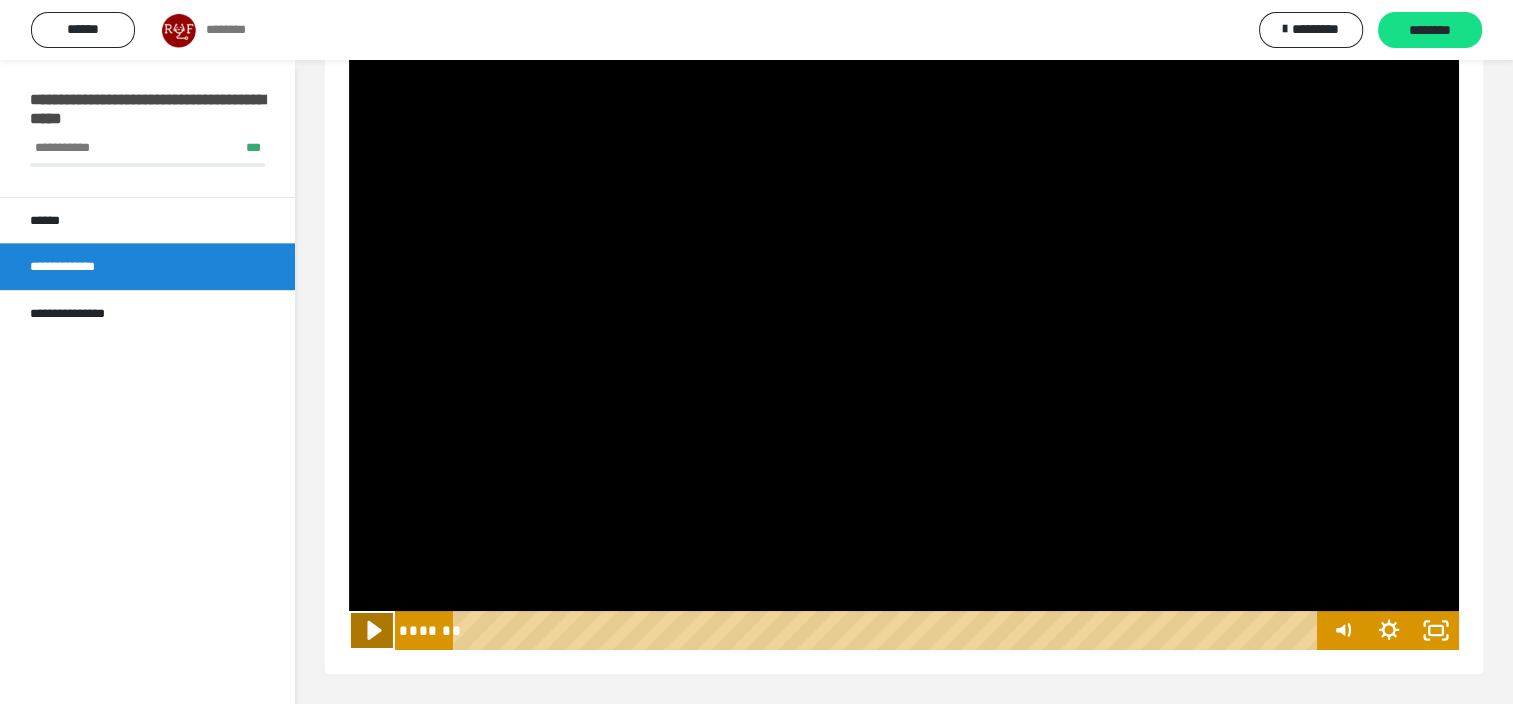 click 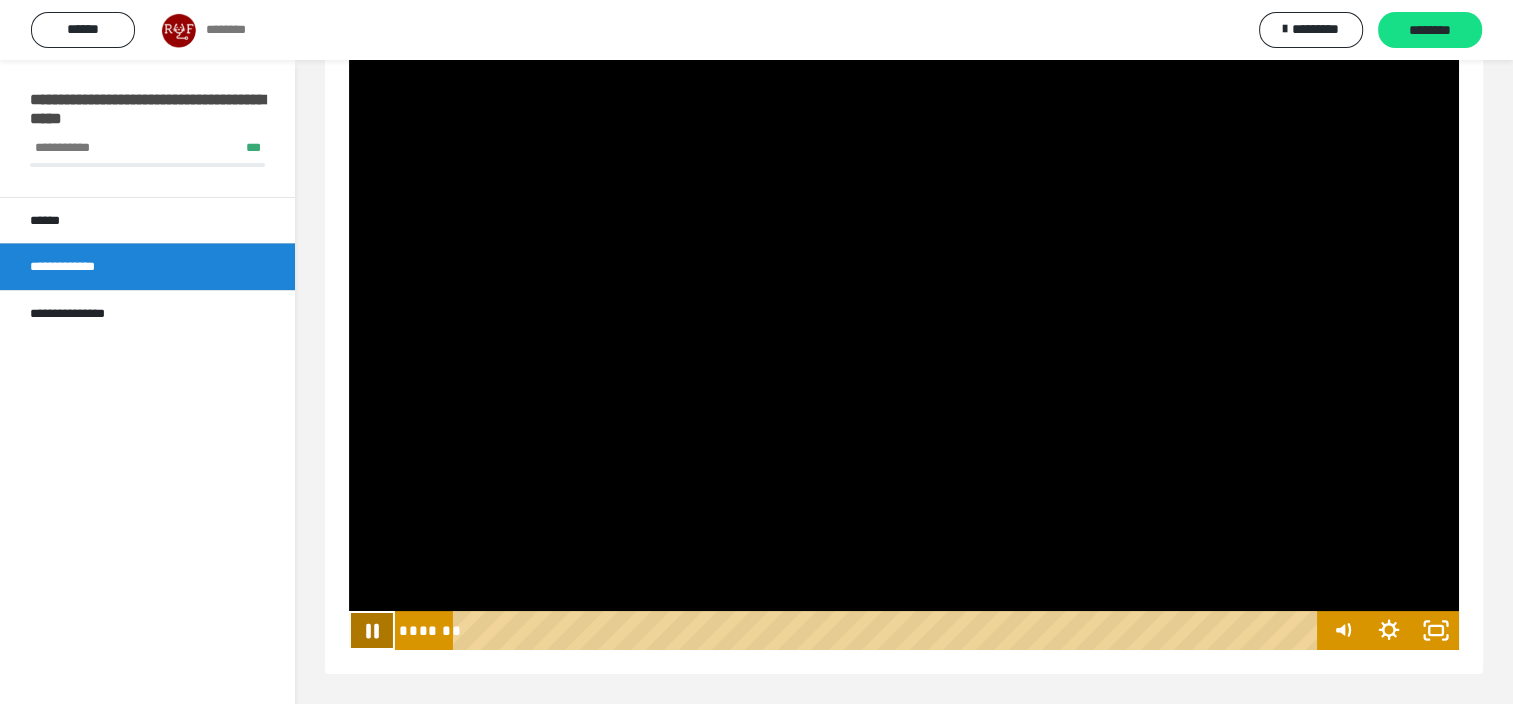 click 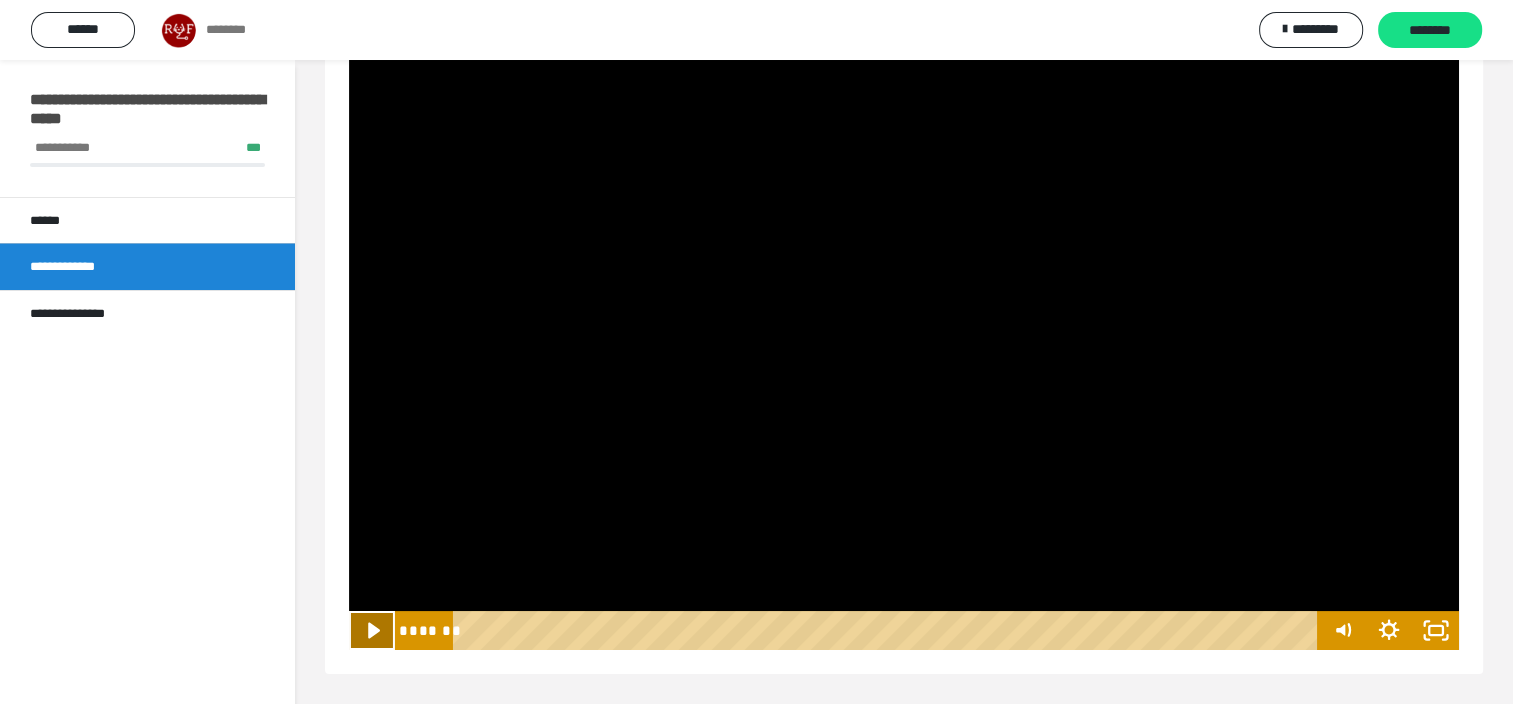 click 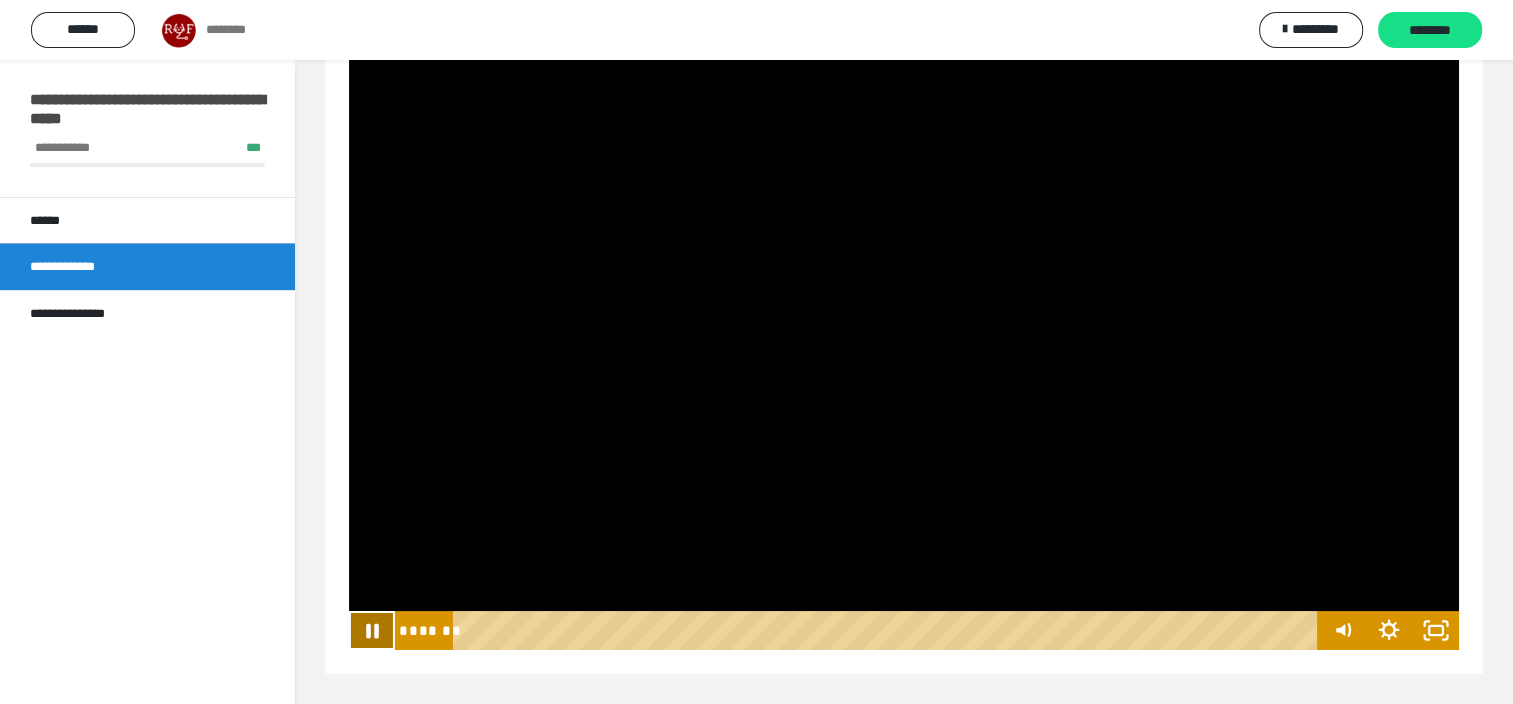 click 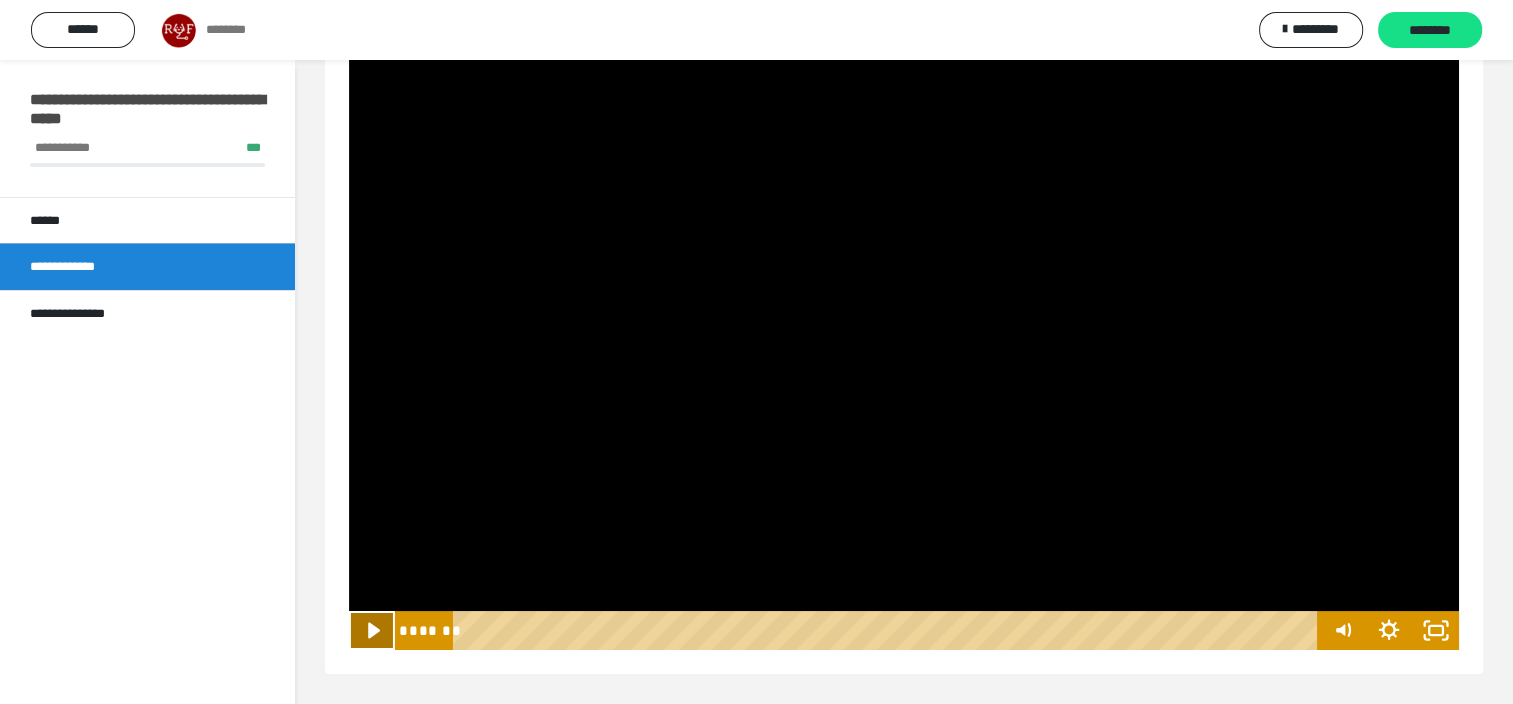 click 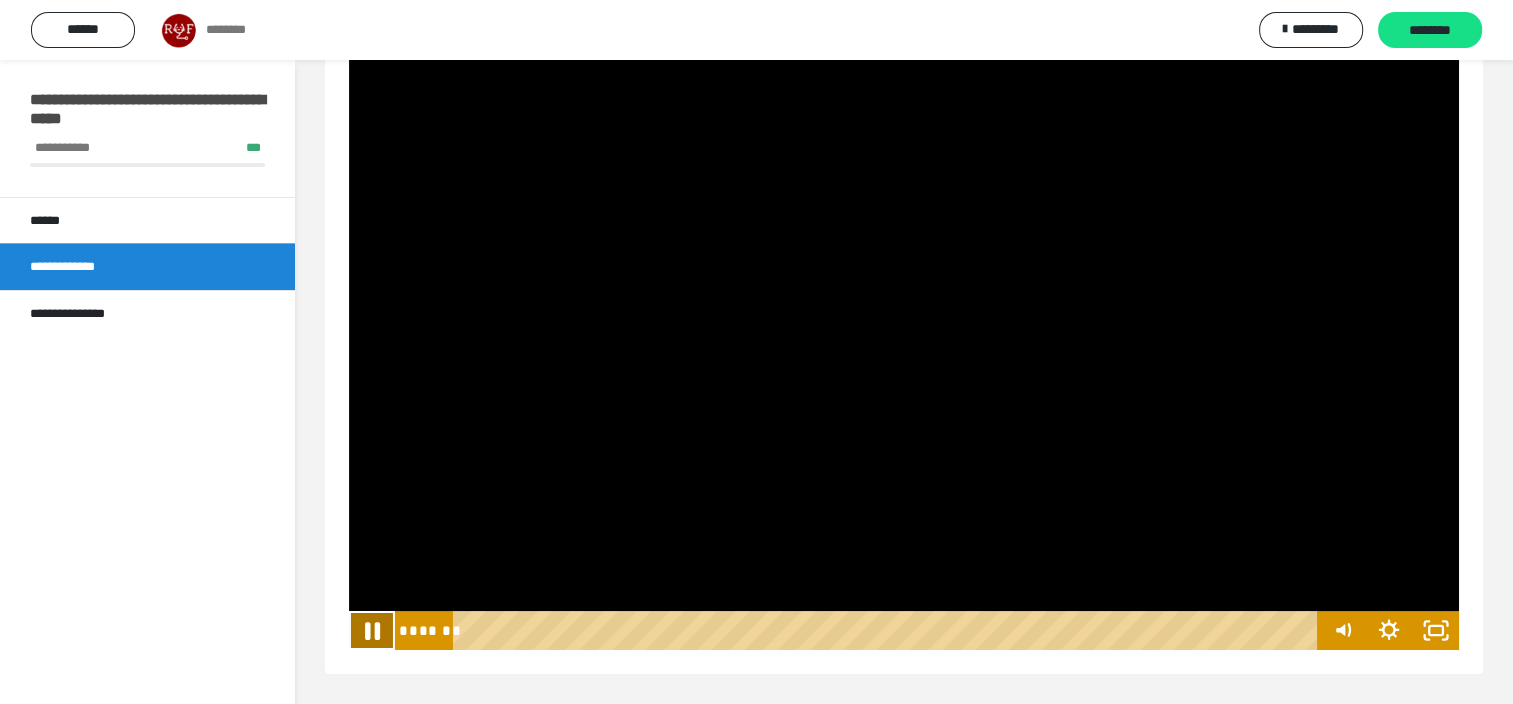 click 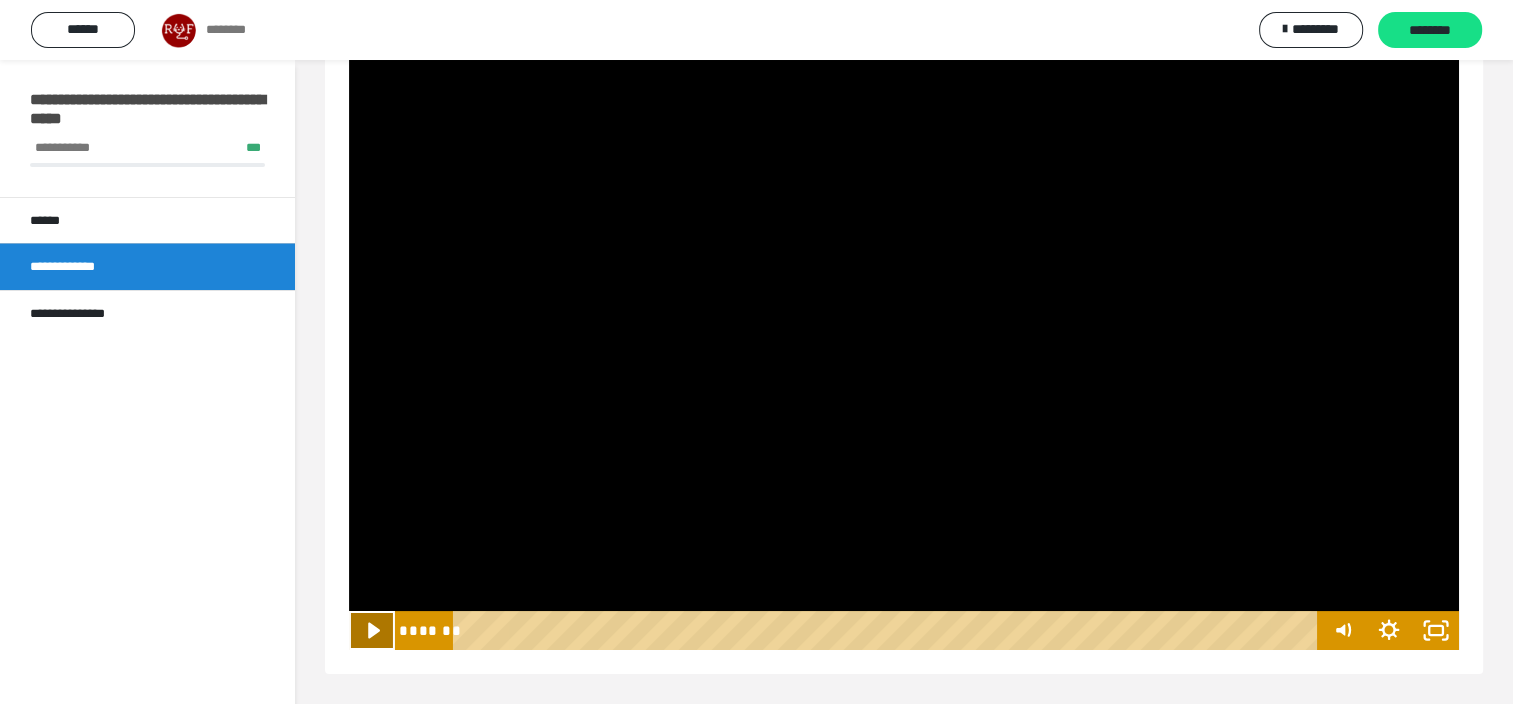 click 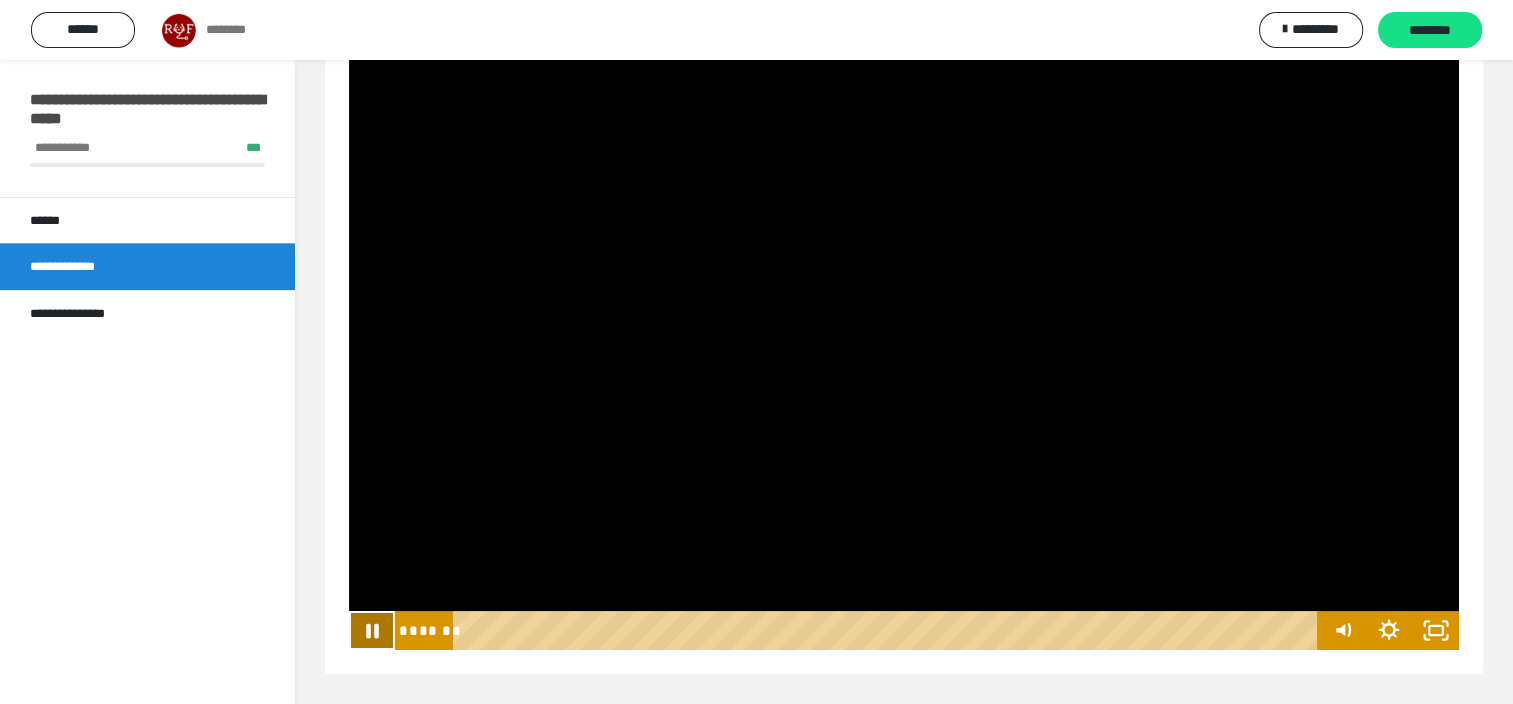 click 